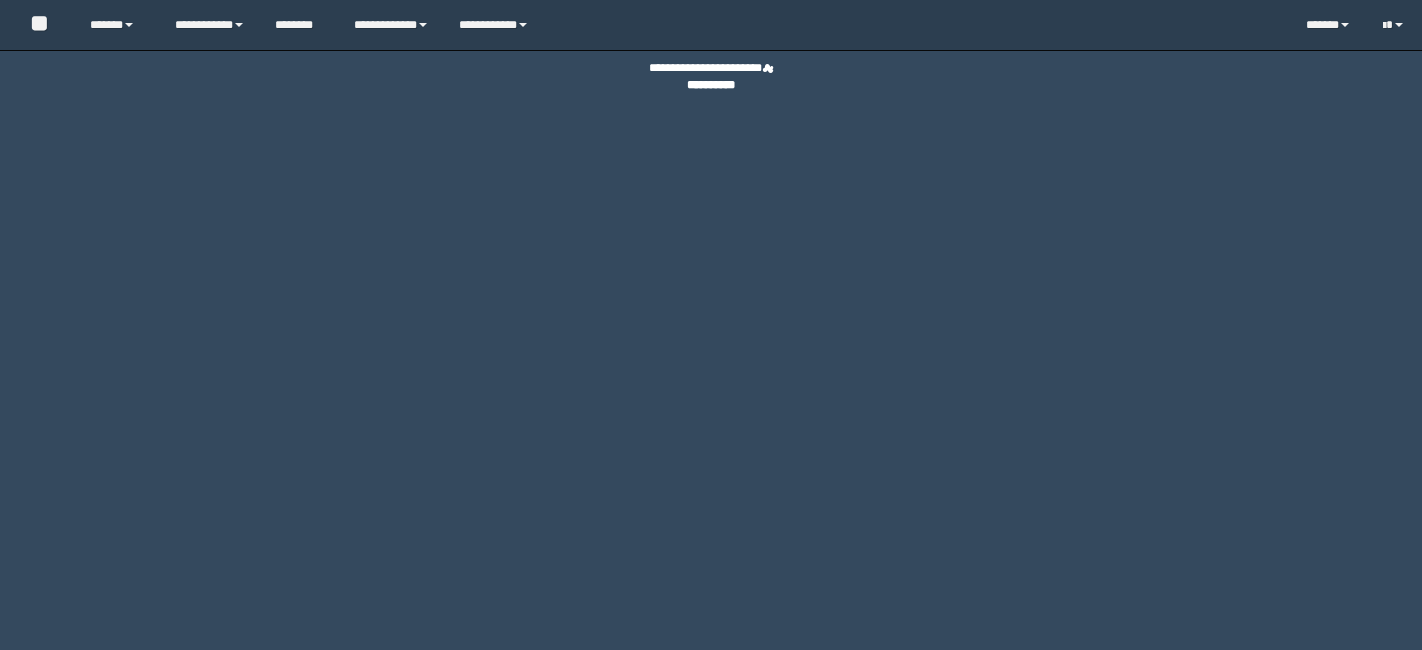 scroll, scrollTop: 0, scrollLeft: 0, axis: both 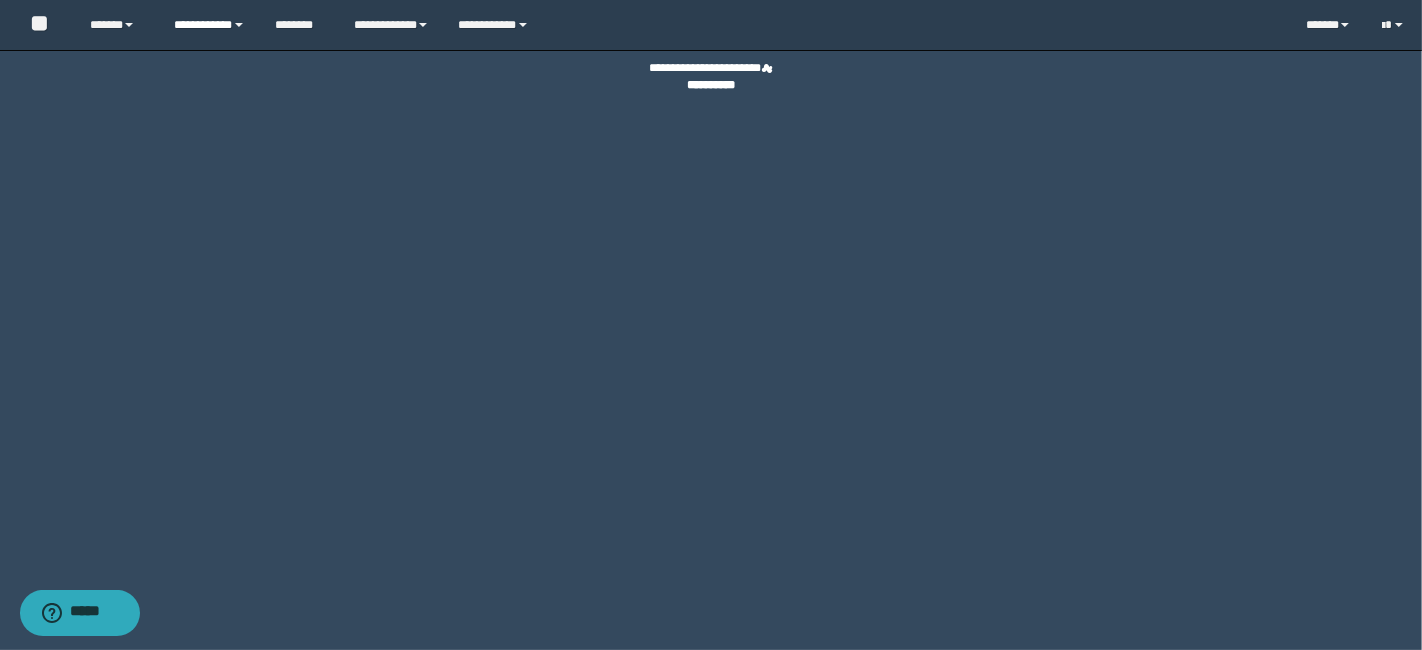 click on "**********" at bounding box center [210, 25] 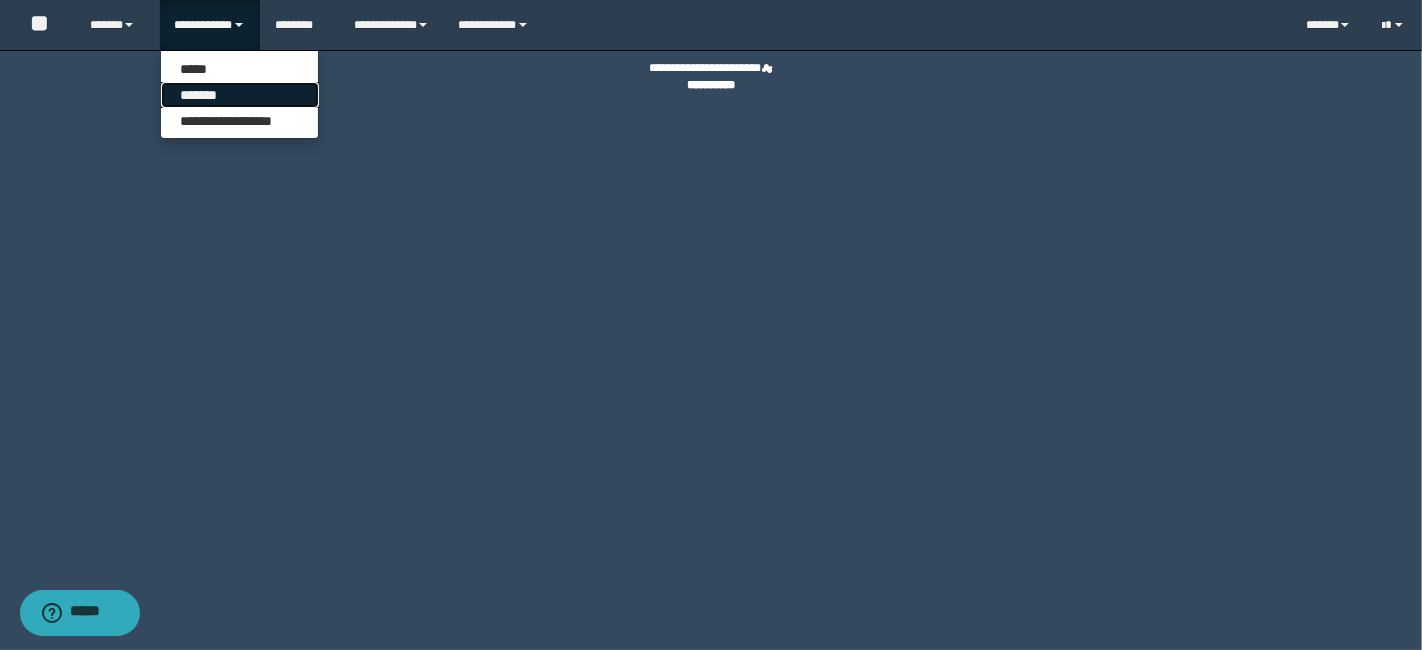click on "*******" at bounding box center [240, 95] 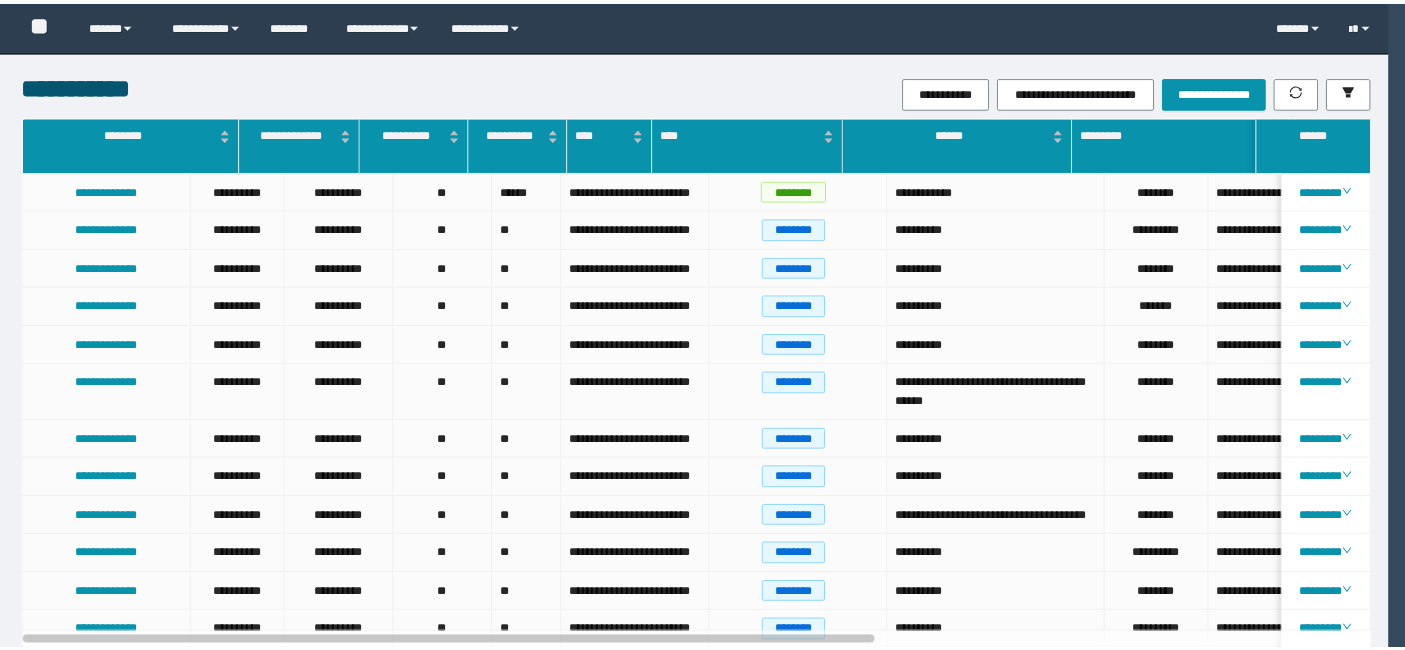 scroll, scrollTop: 0, scrollLeft: 0, axis: both 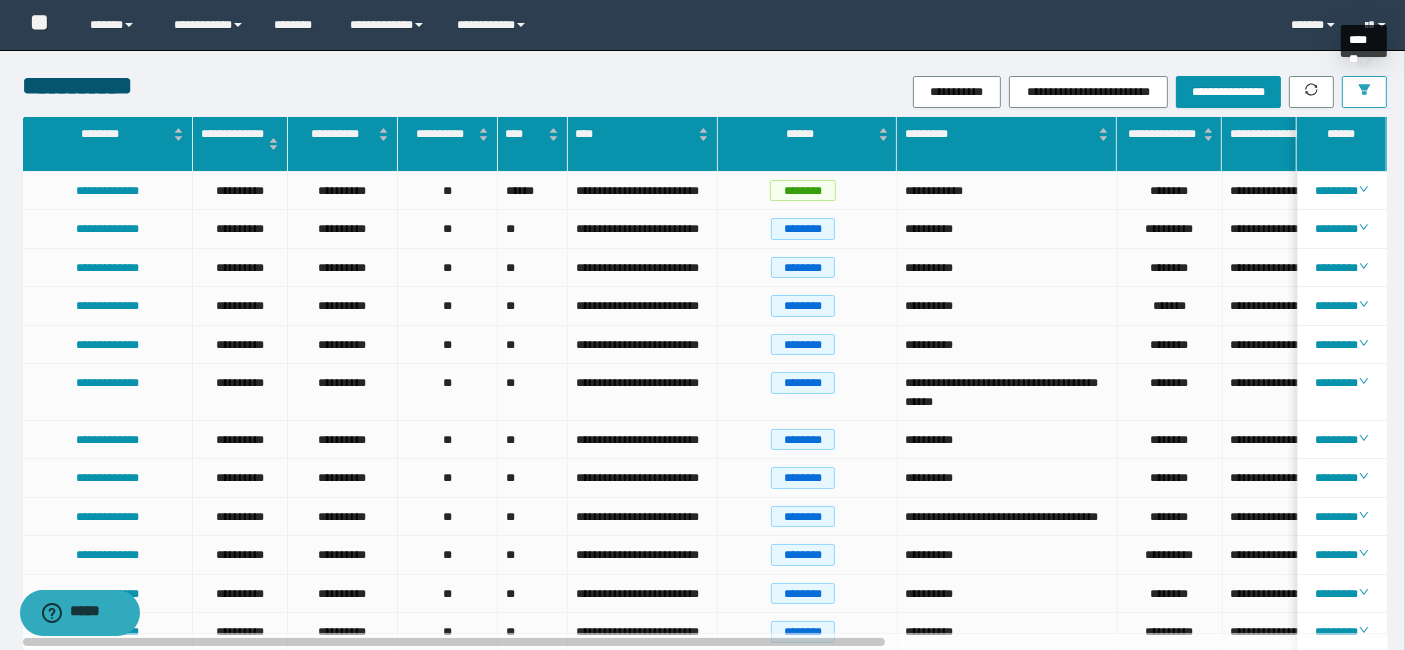click 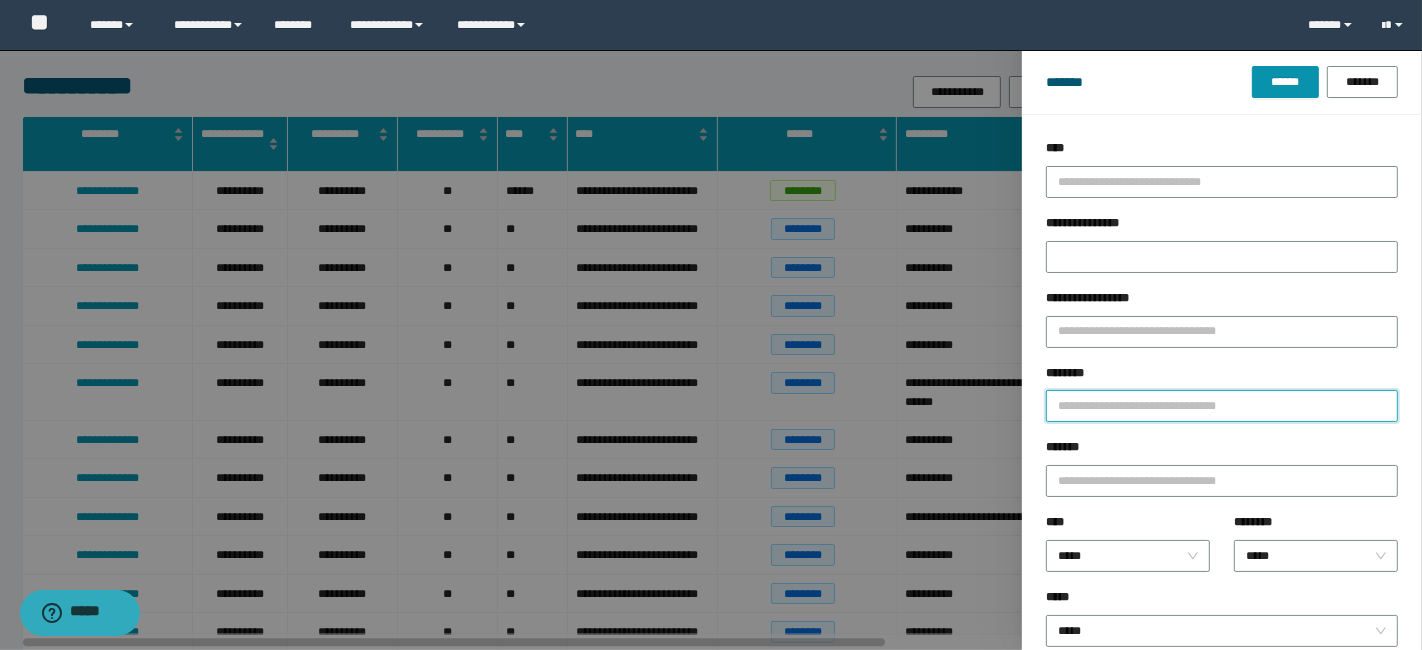 click on "********" at bounding box center (1222, 406) 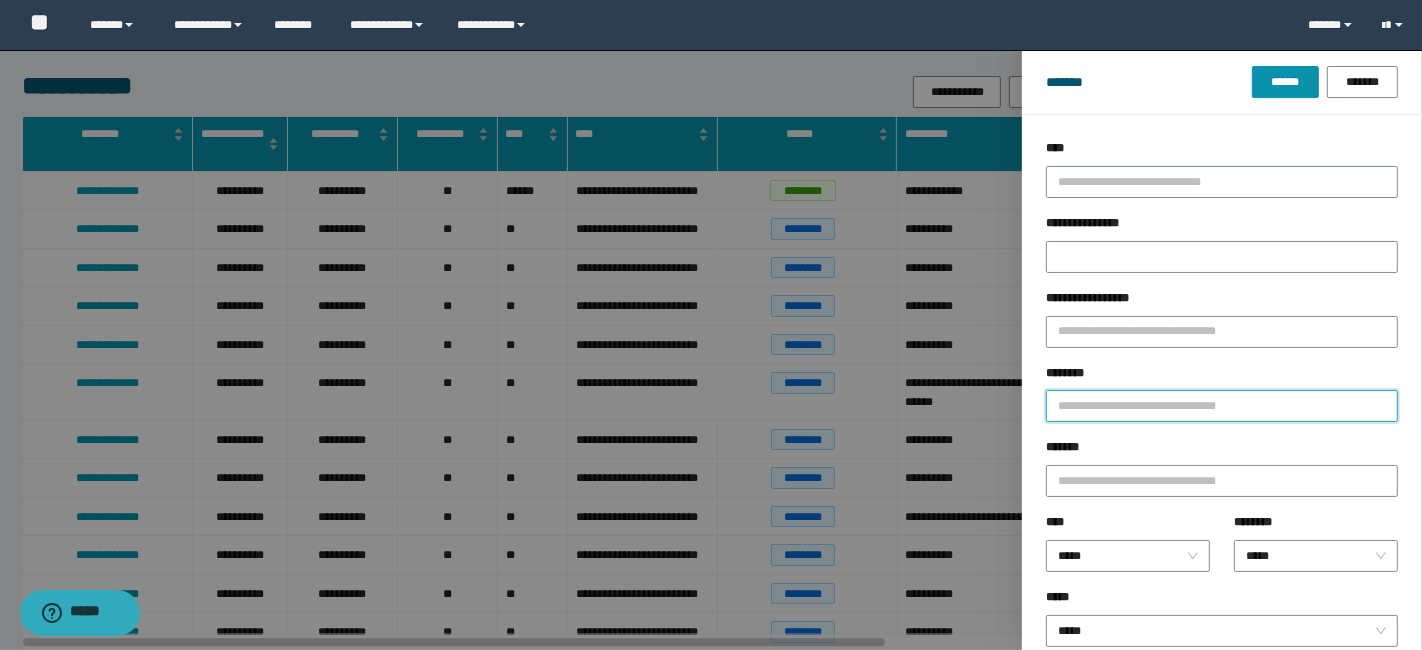 type on "**********" 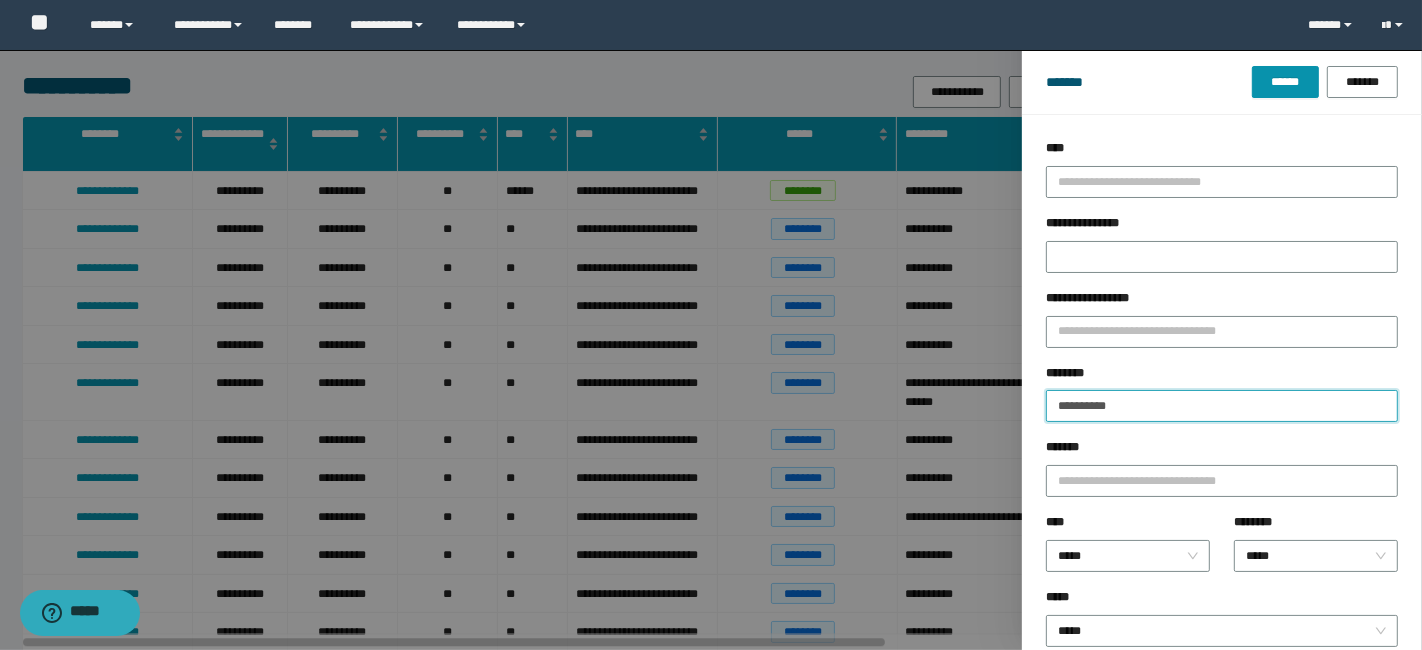 type on "**********" 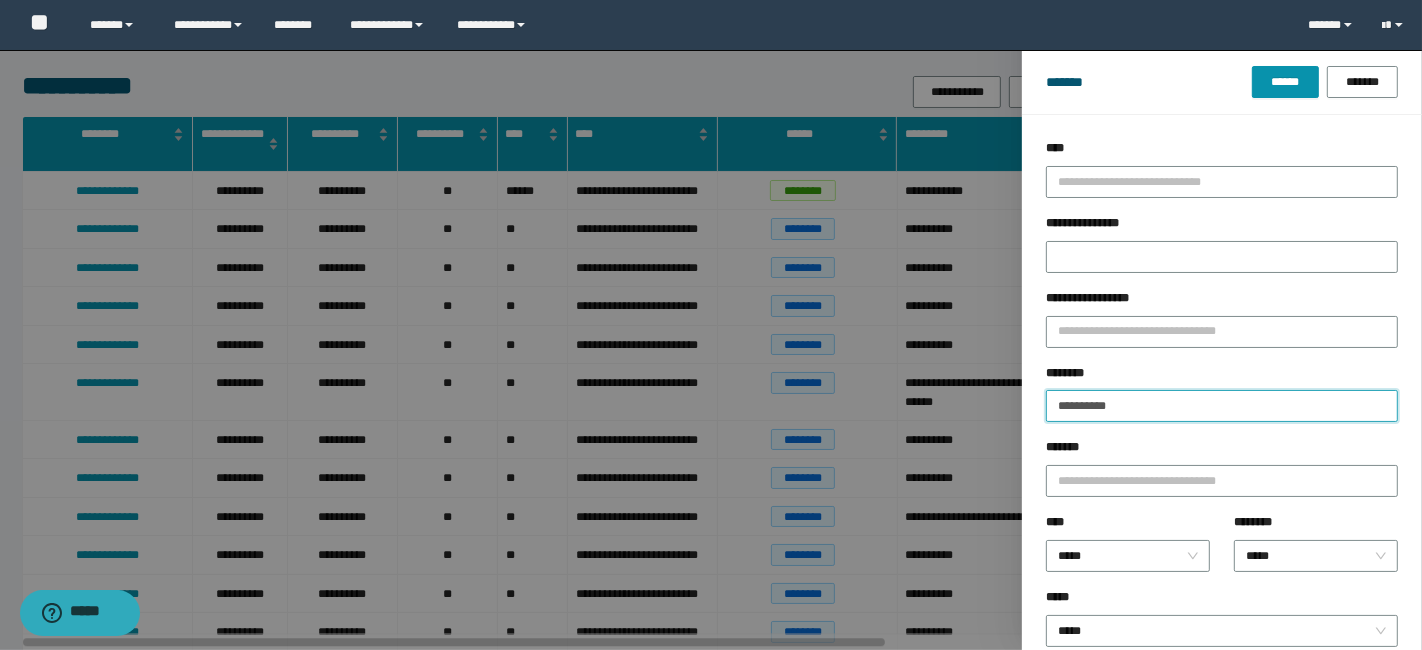 click on "******" at bounding box center (1285, 82) 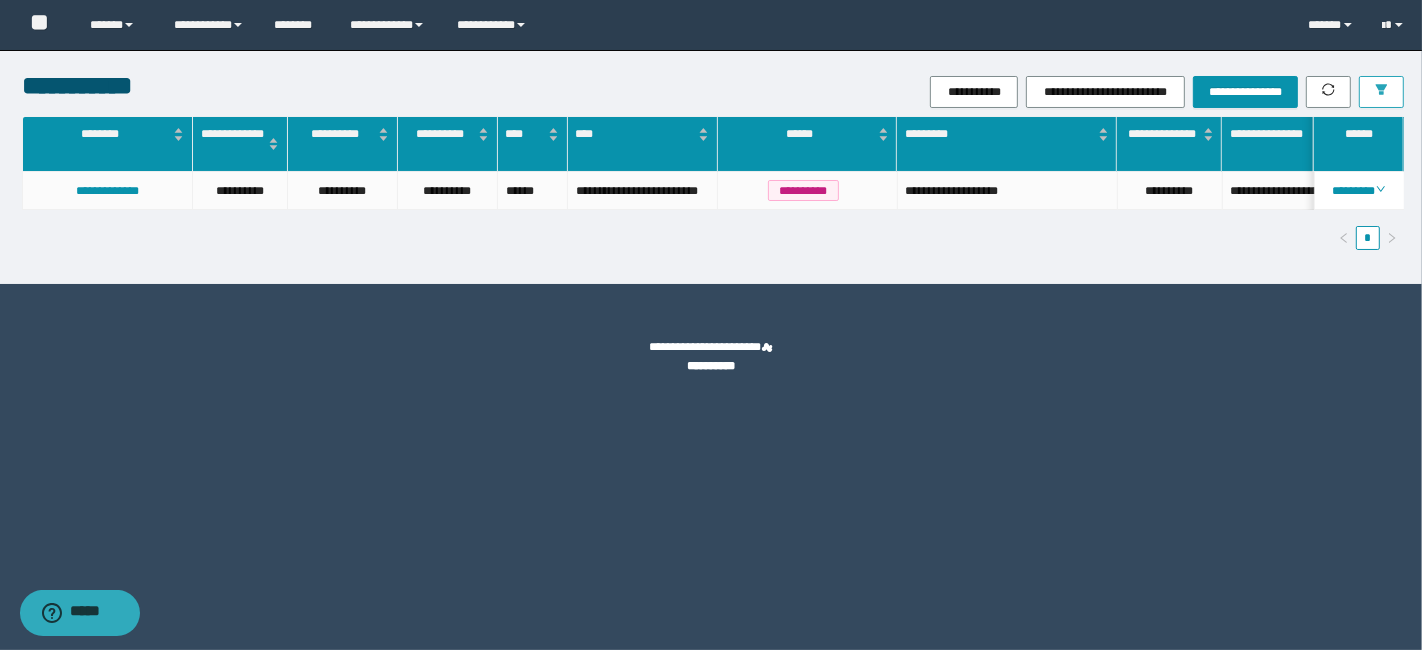 type 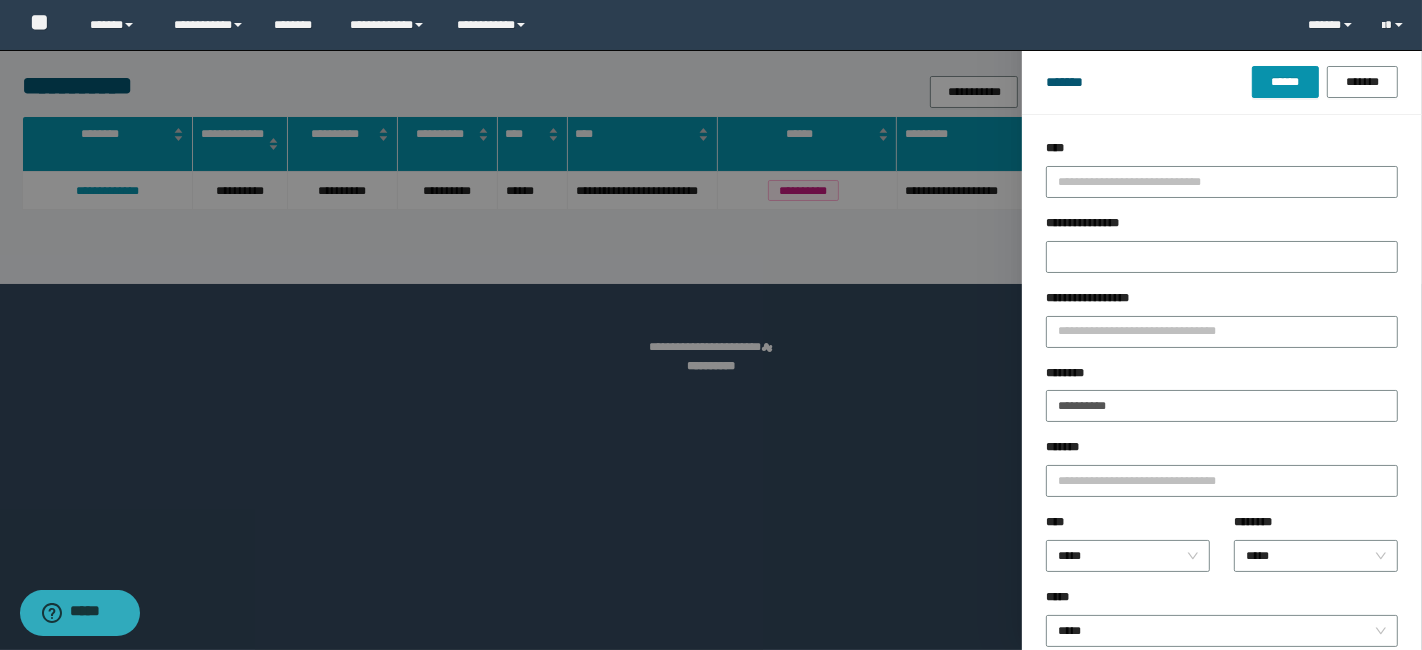 click at bounding box center [711, 325] 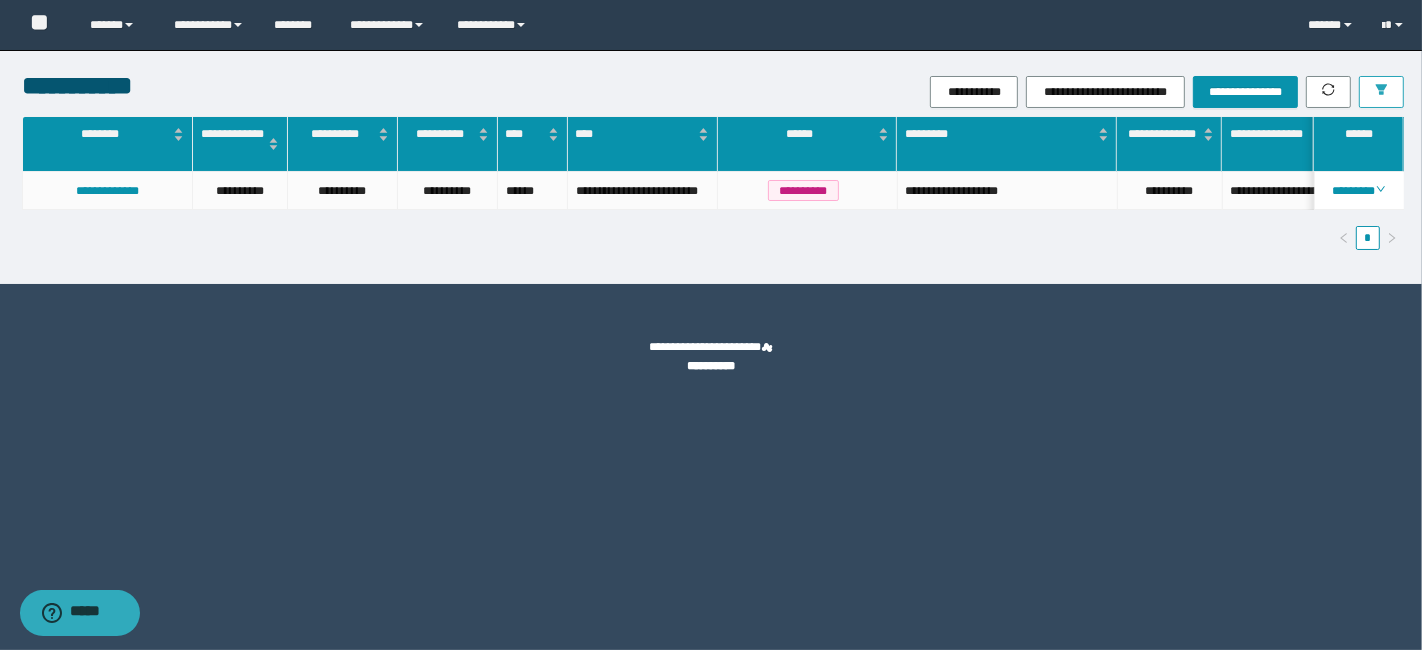 click at bounding box center [1381, 92] 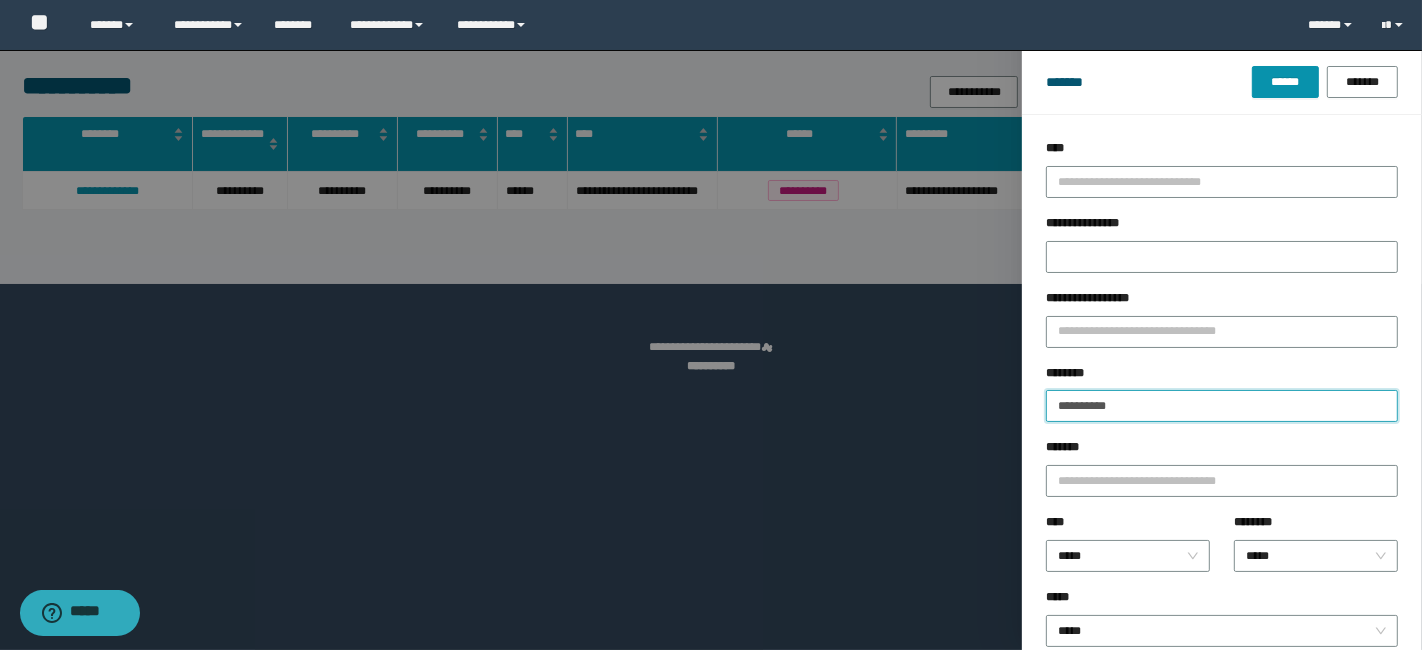 drag, startPoint x: 1225, startPoint y: 399, endPoint x: 617, endPoint y: 296, distance: 616.6628 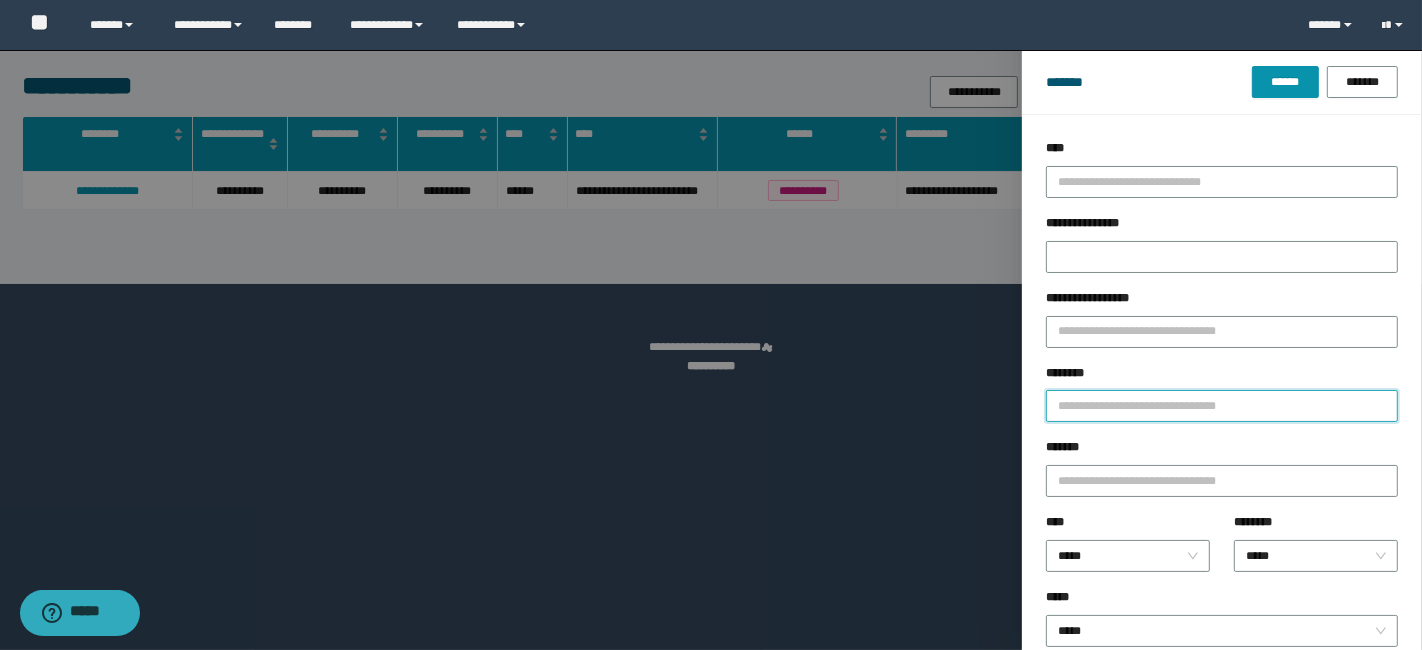 paste on "**********" 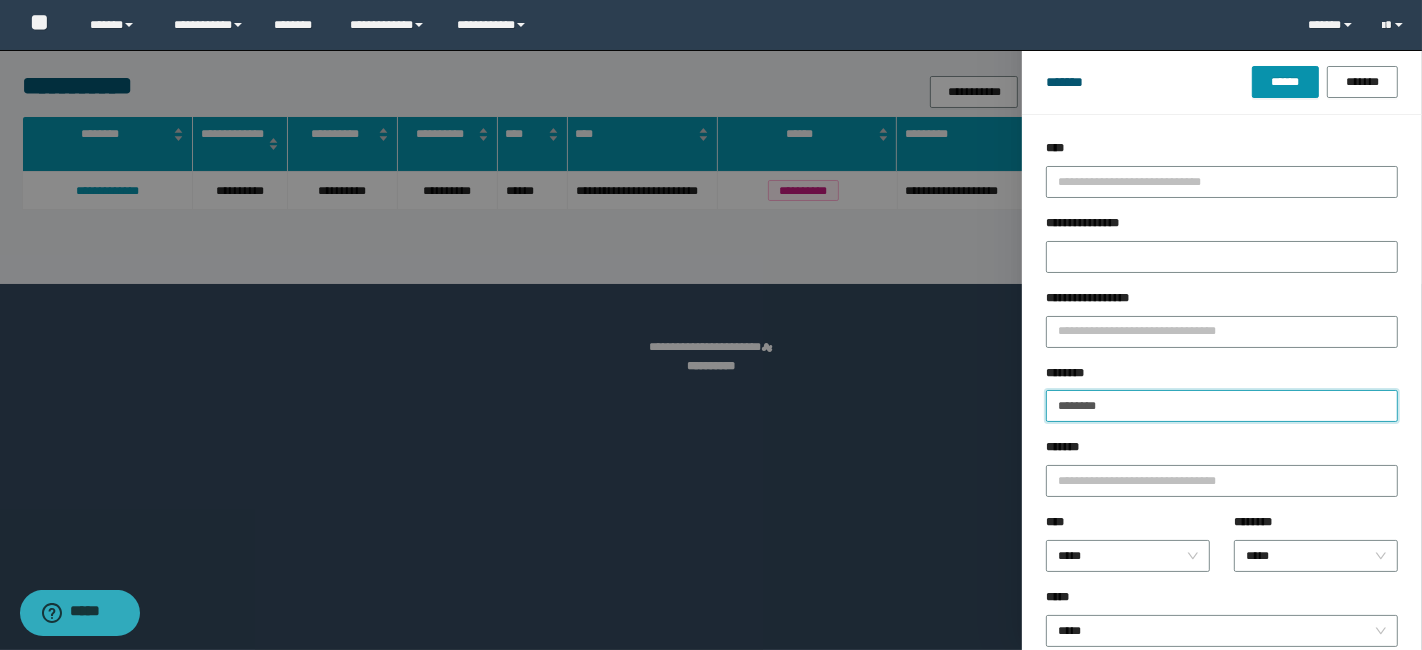 click on "******" at bounding box center [1285, 82] 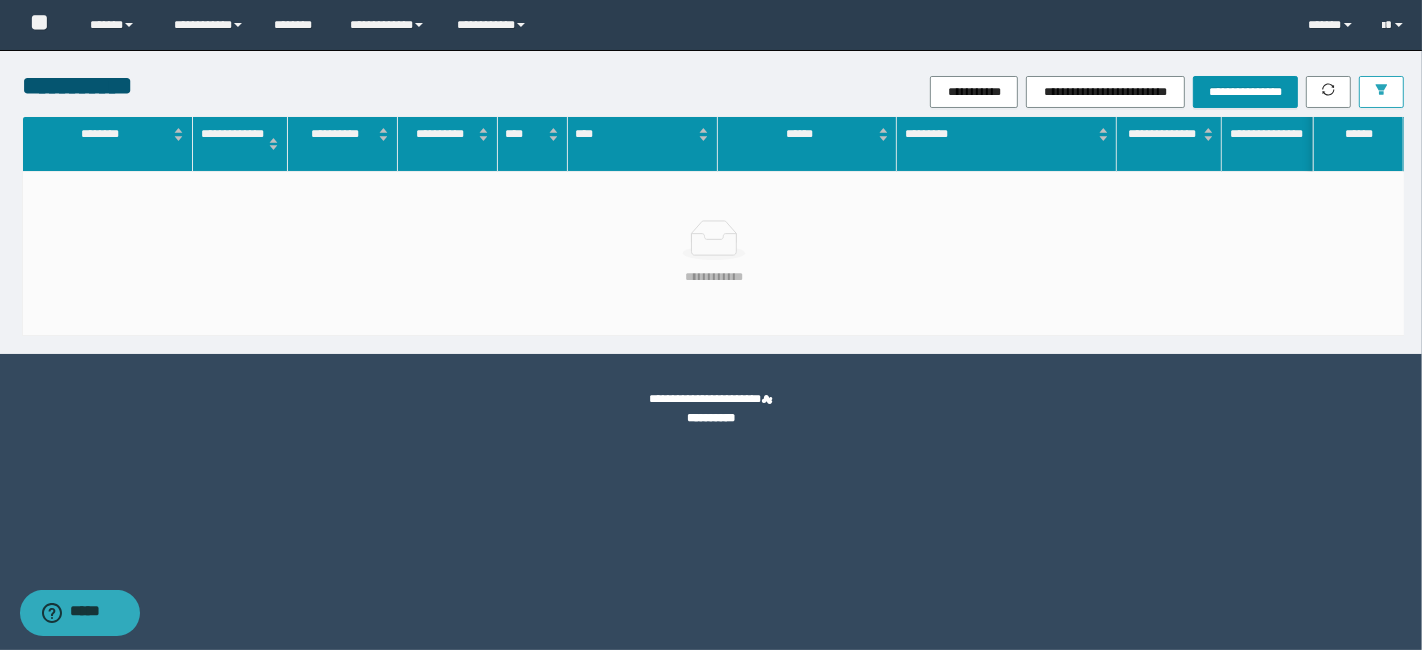 click 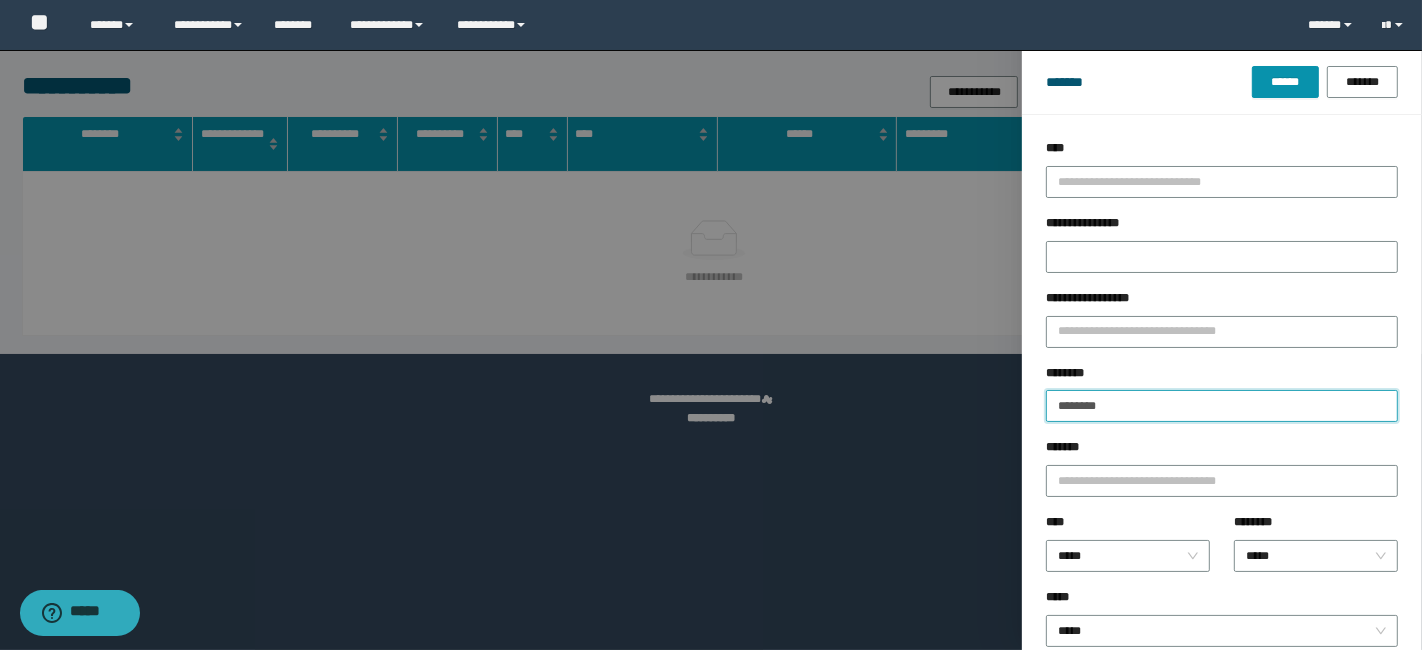 click on "********" at bounding box center [1222, 406] 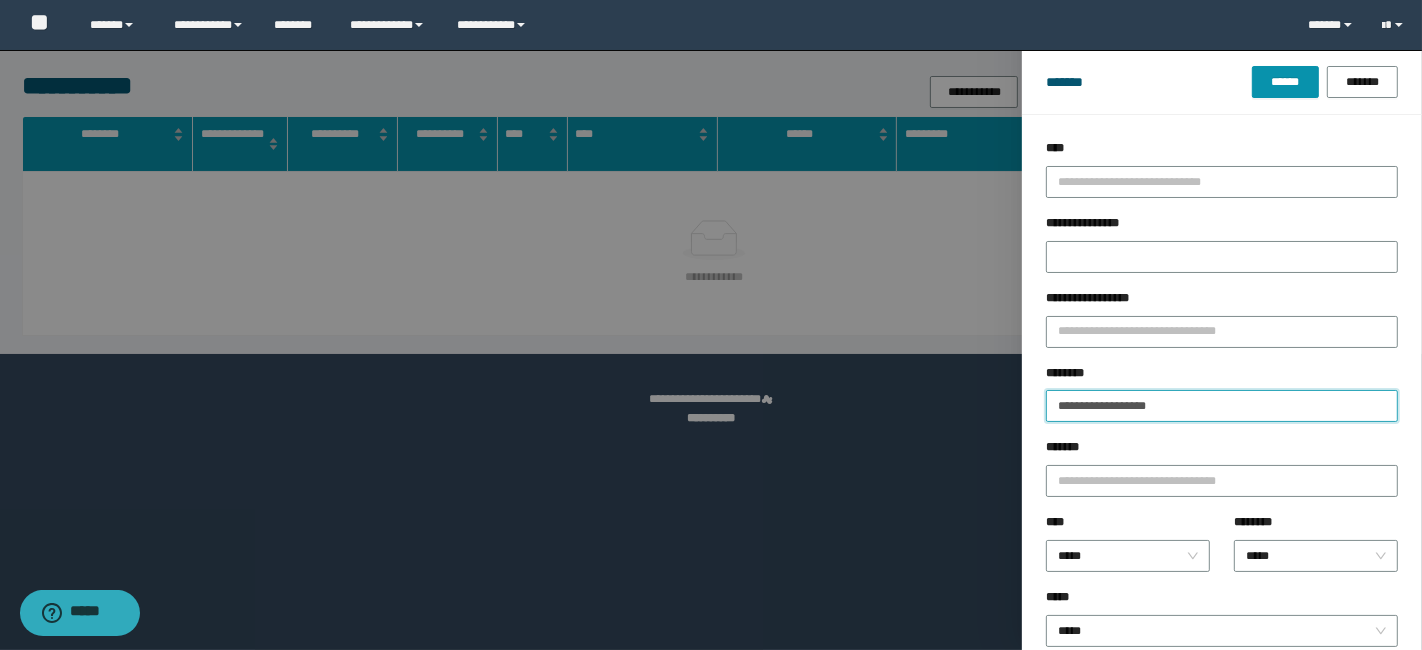 drag, startPoint x: 1108, startPoint y: 409, endPoint x: 855, endPoint y: 397, distance: 253.28442 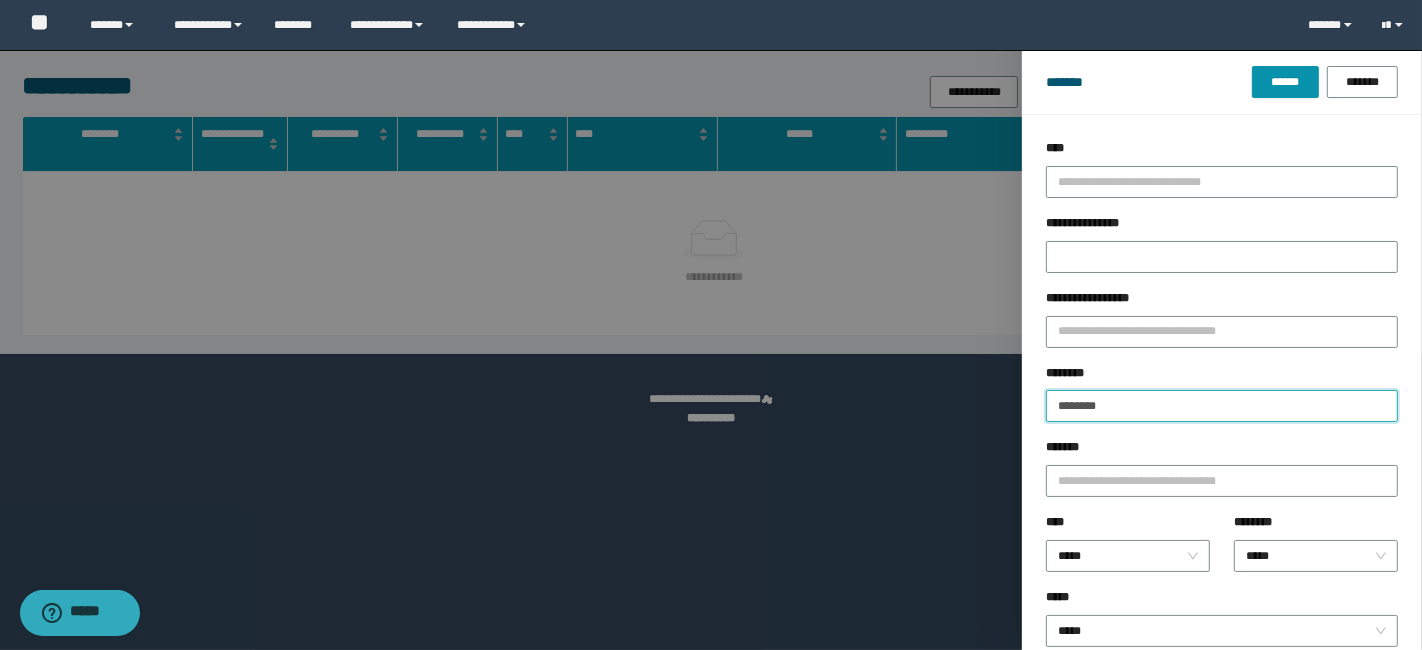 click on "******" at bounding box center [1285, 82] 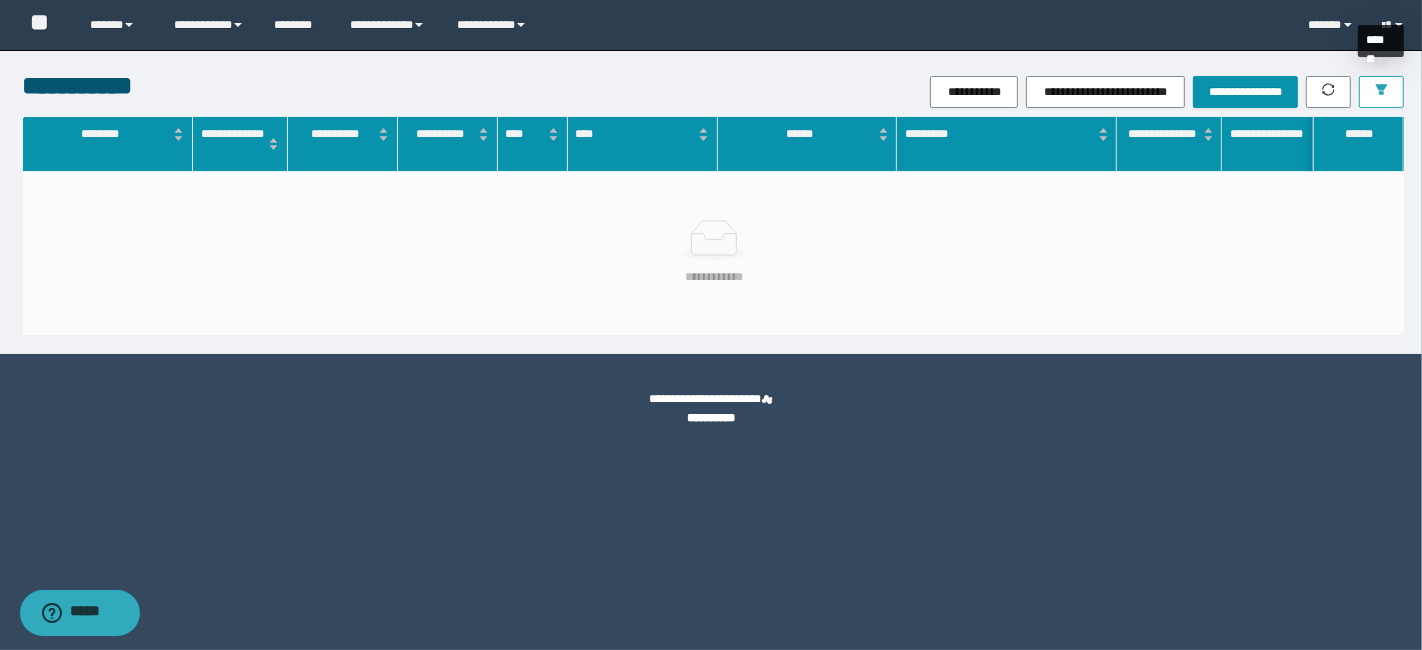 click at bounding box center [1381, 92] 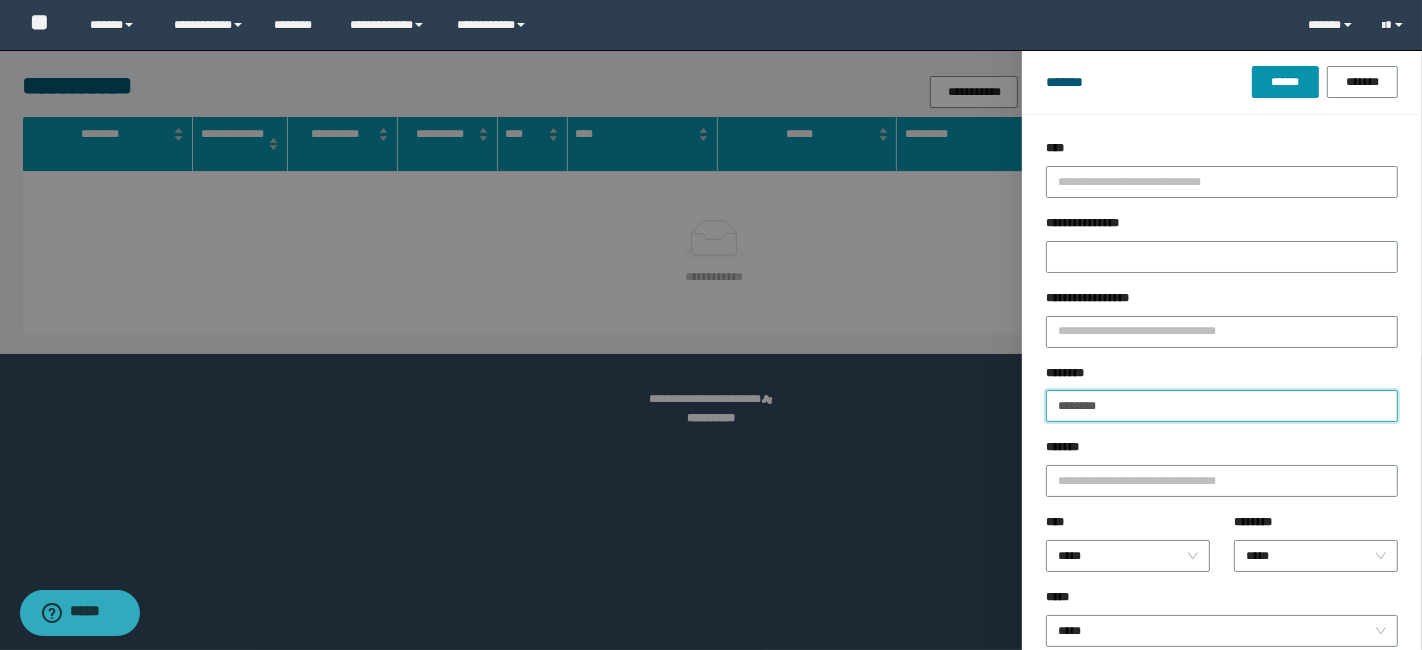 click on "********" at bounding box center (1222, 406) 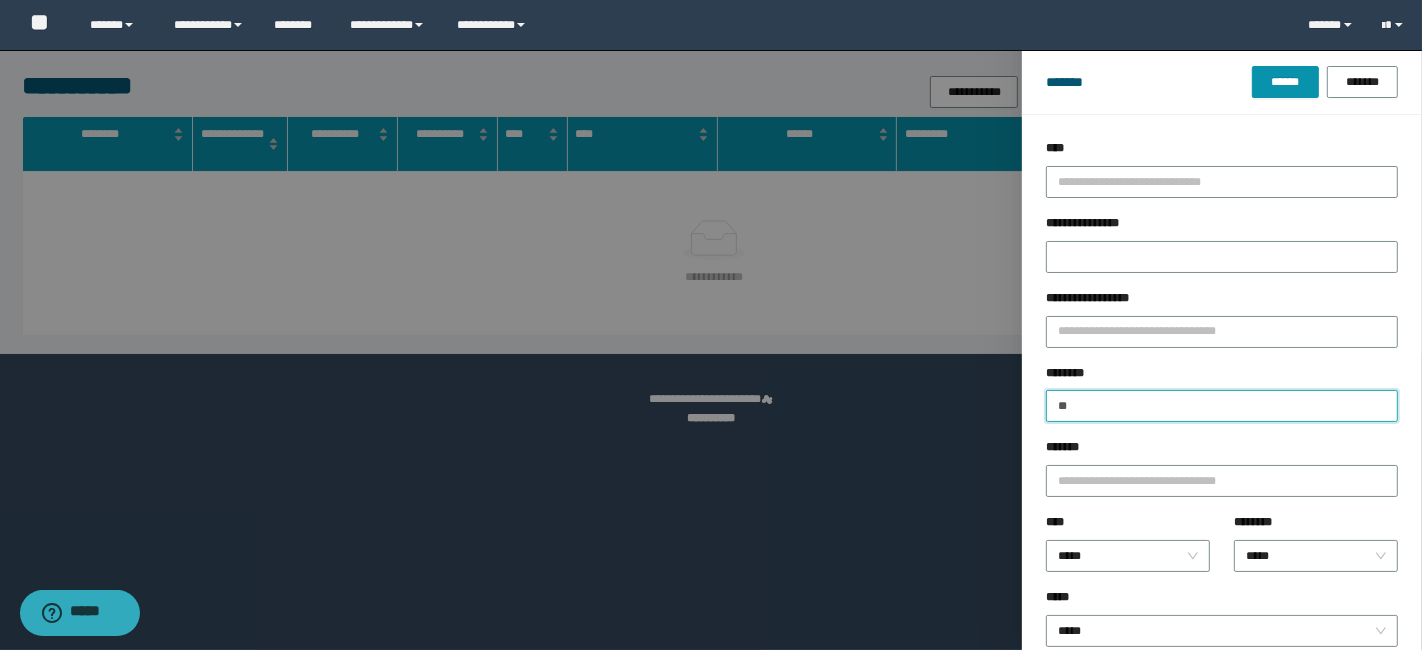 type on "*" 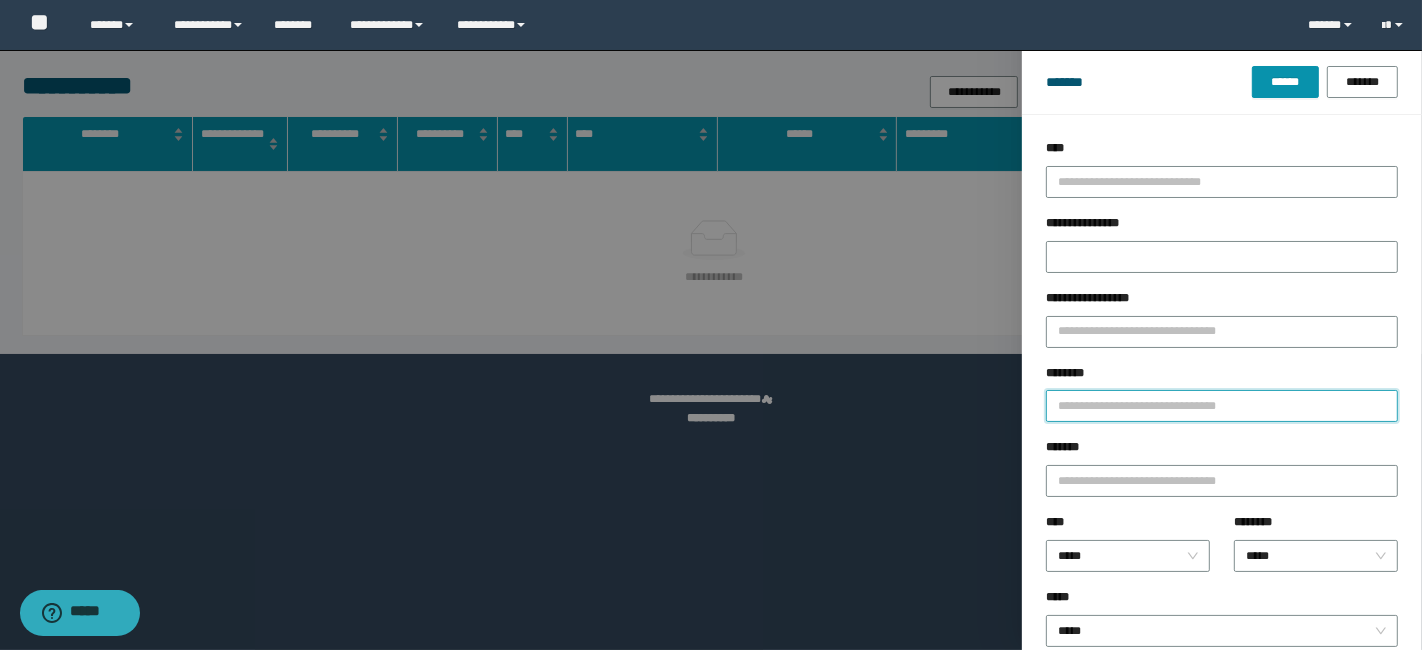 paste on "********" 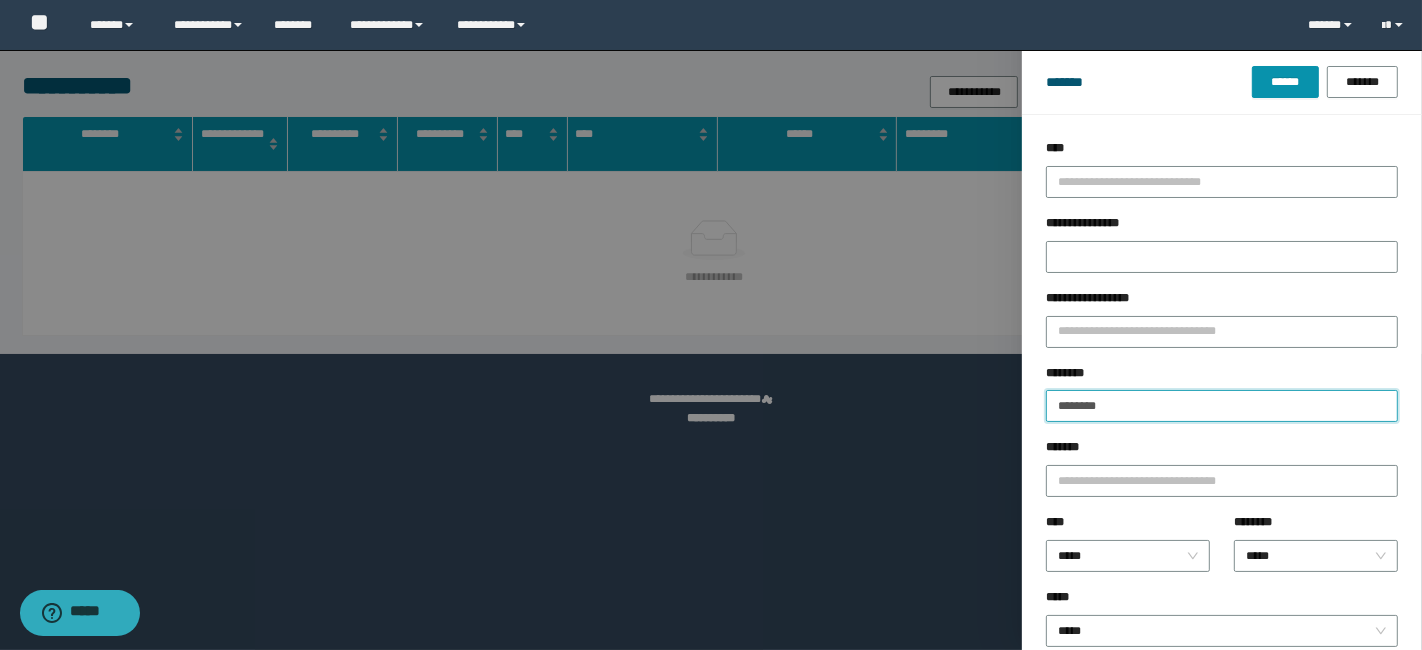 click on "******" at bounding box center (1285, 82) 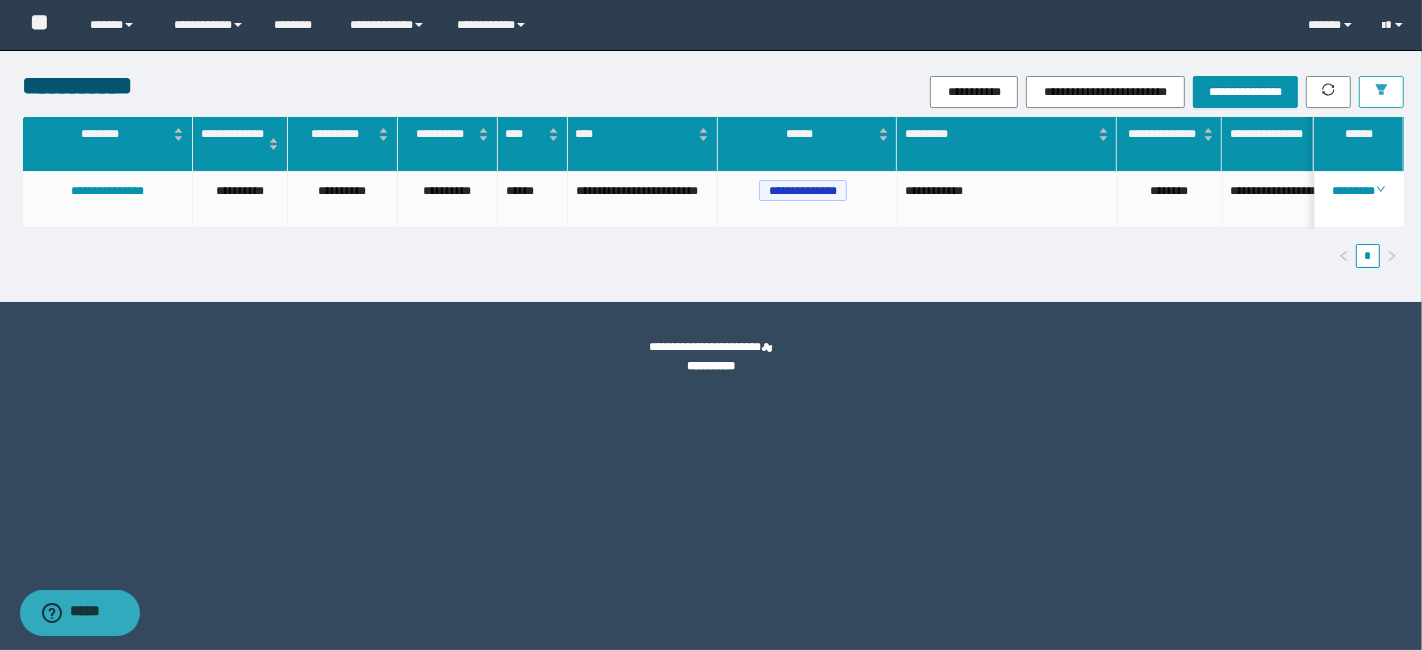 click 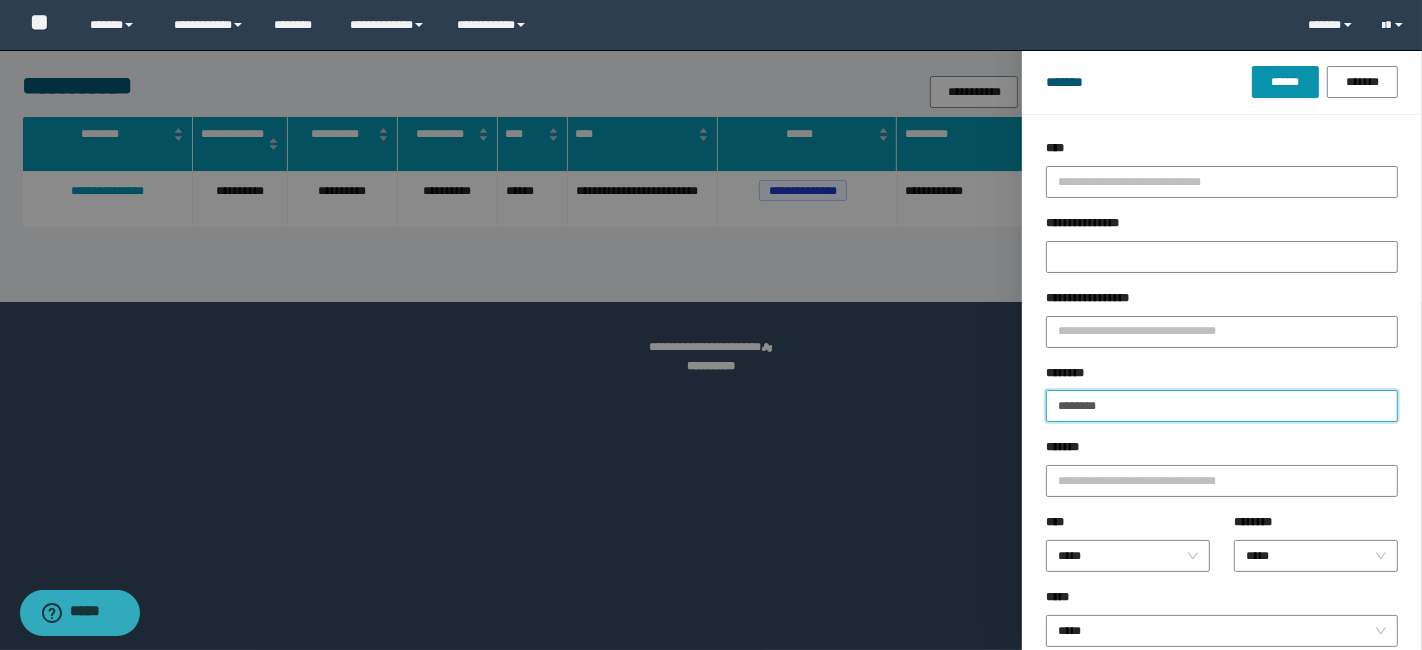 drag, startPoint x: 1200, startPoint y: 402, endPoint x: 573, endPoint y: 434, distance: 627.81604 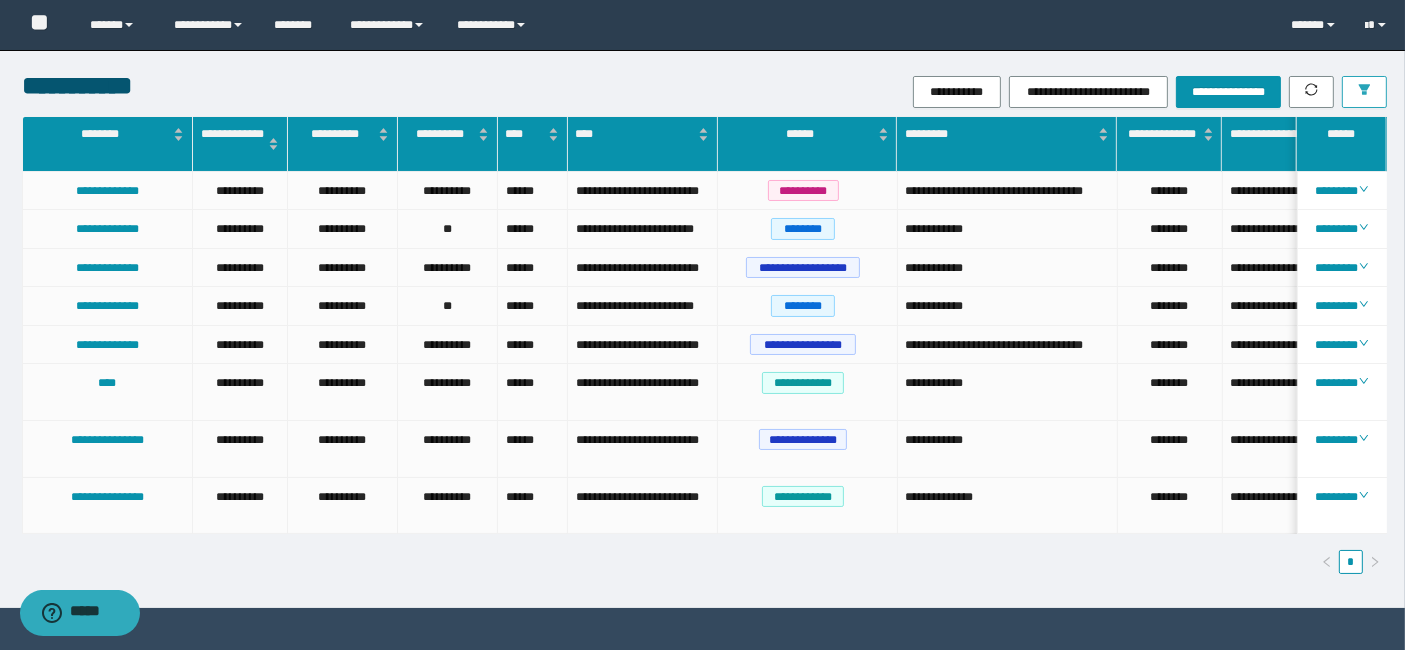 click 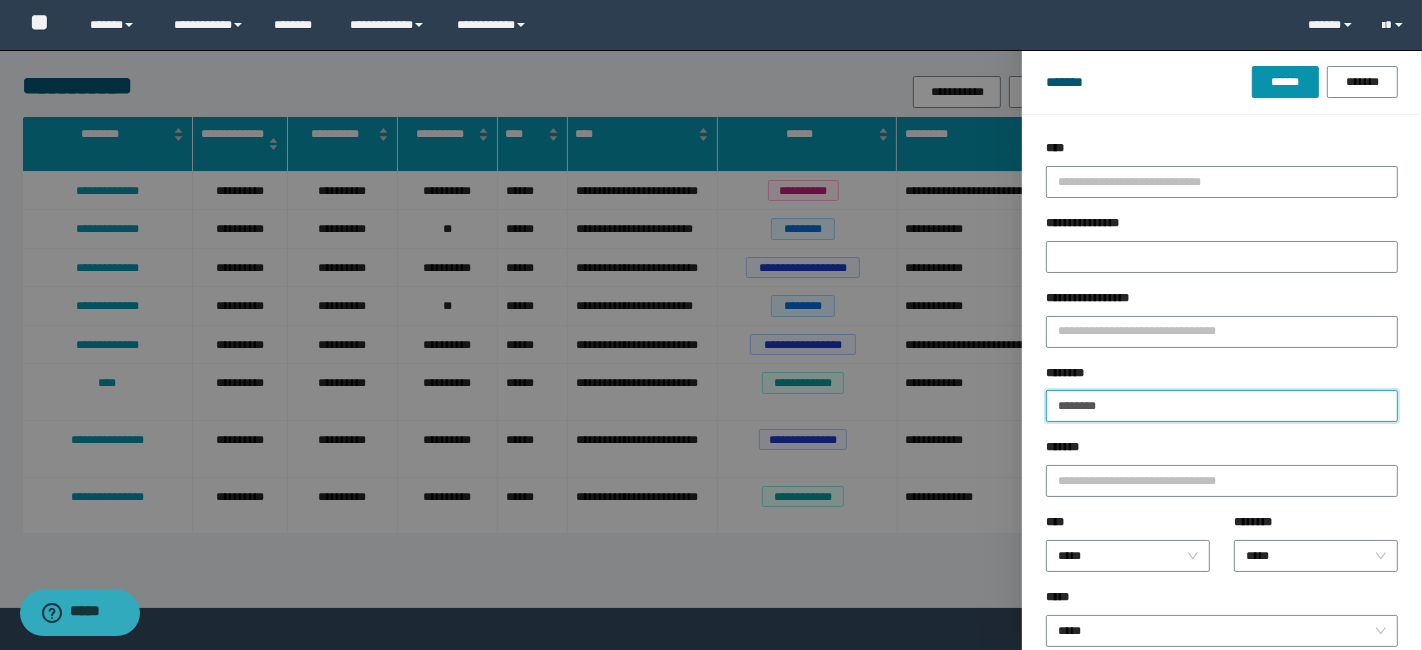 drag, startPoint x: 1171, startPoint y: 415, endPoint x: 676, endPoint y: 565, distance: 517.2282 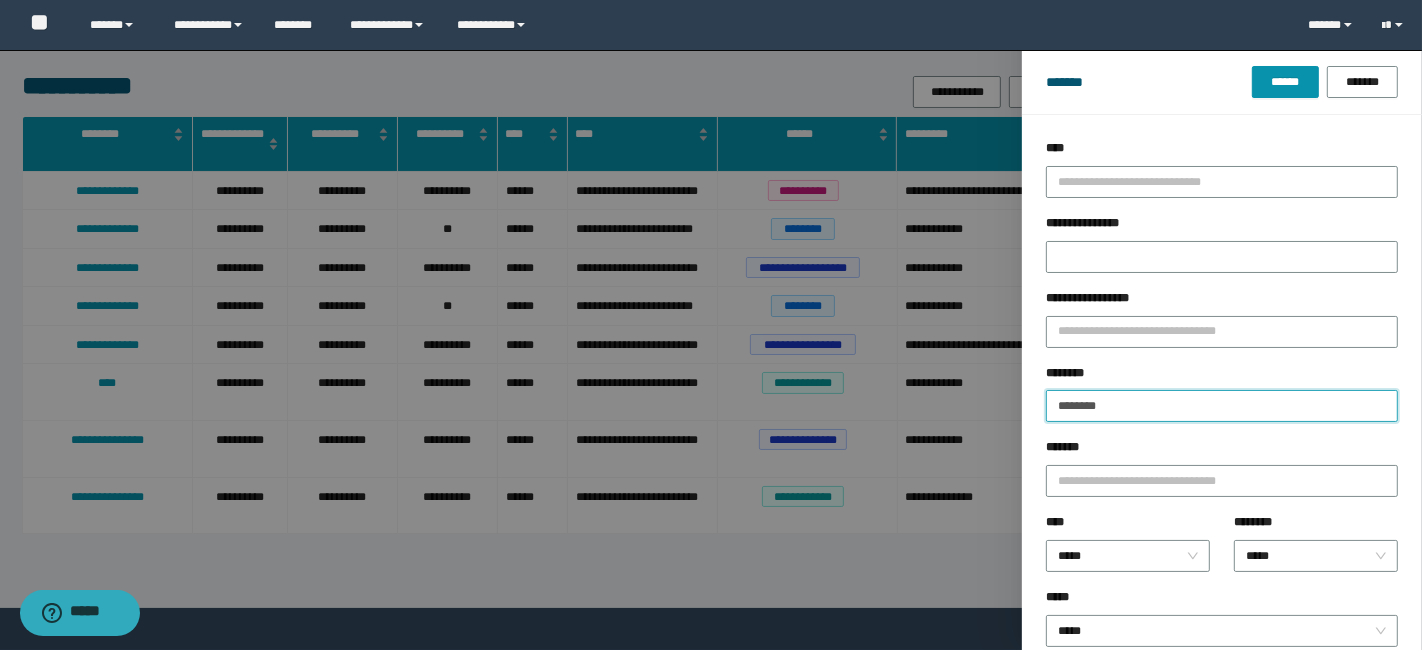 click on "**********" at bounding box center [711, 325] 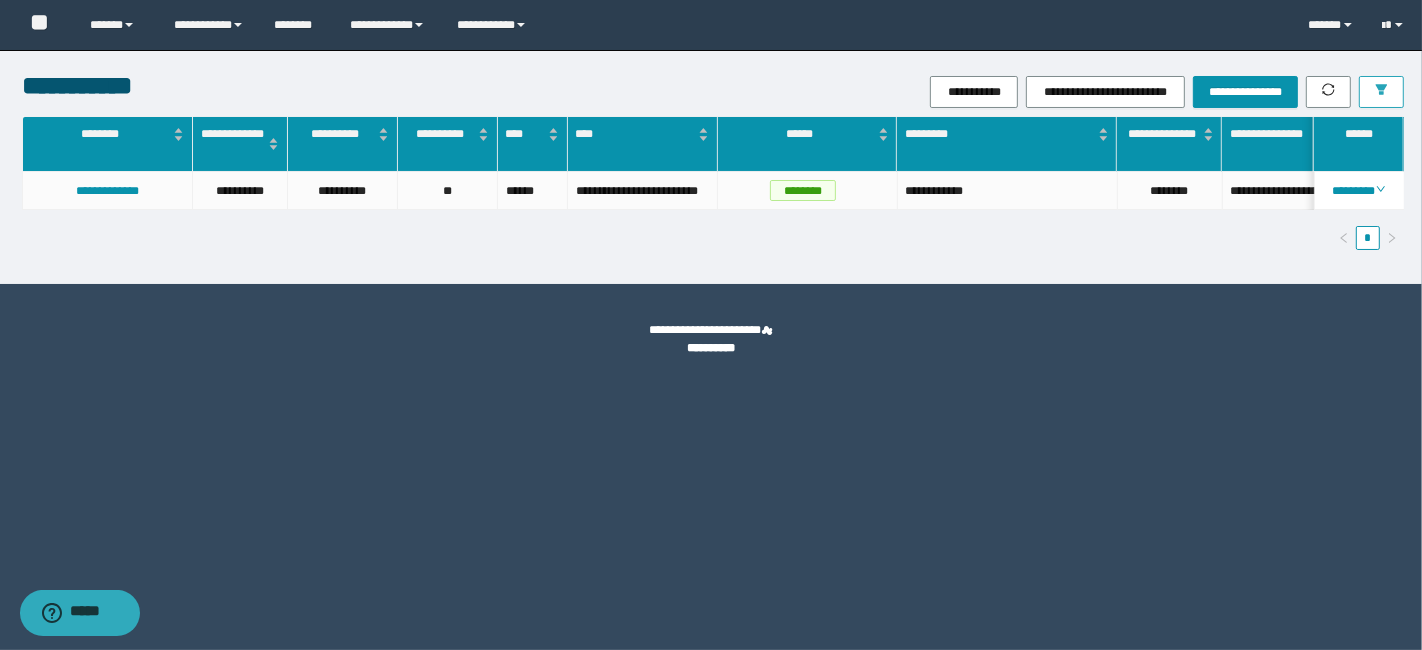 scroll, scrollTop: 0, scrollLeft: 154, axis: horizontal 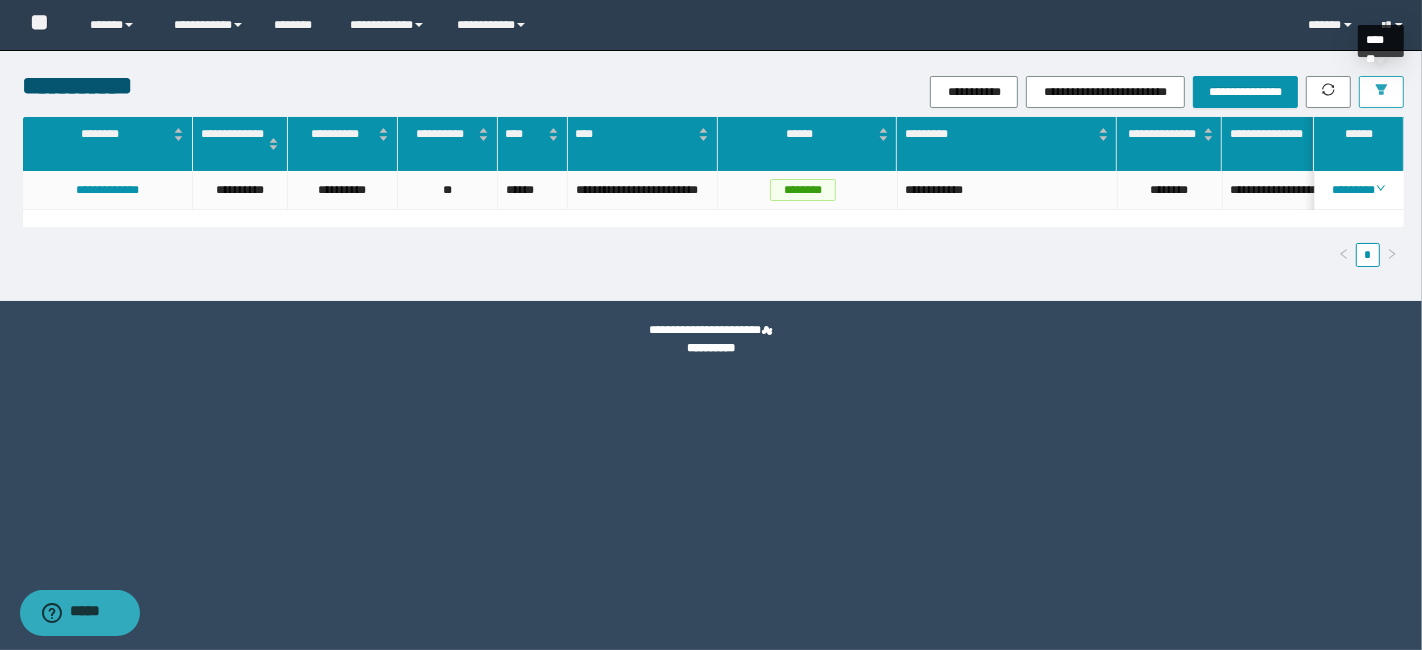 click at bounding box center [1381, 92] 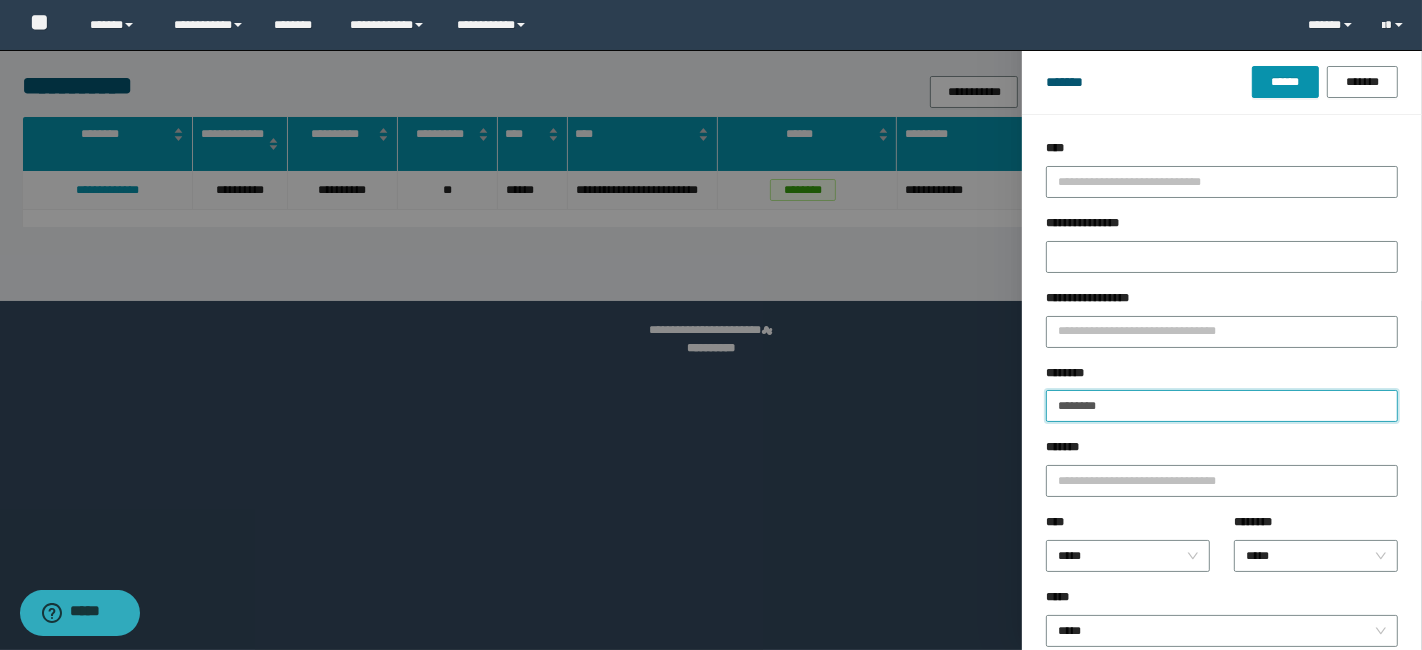 drag, startPoint x: 1192, startPoint y: 407, endPoint x: 892, endPoint y: 447, distance: 302.6549 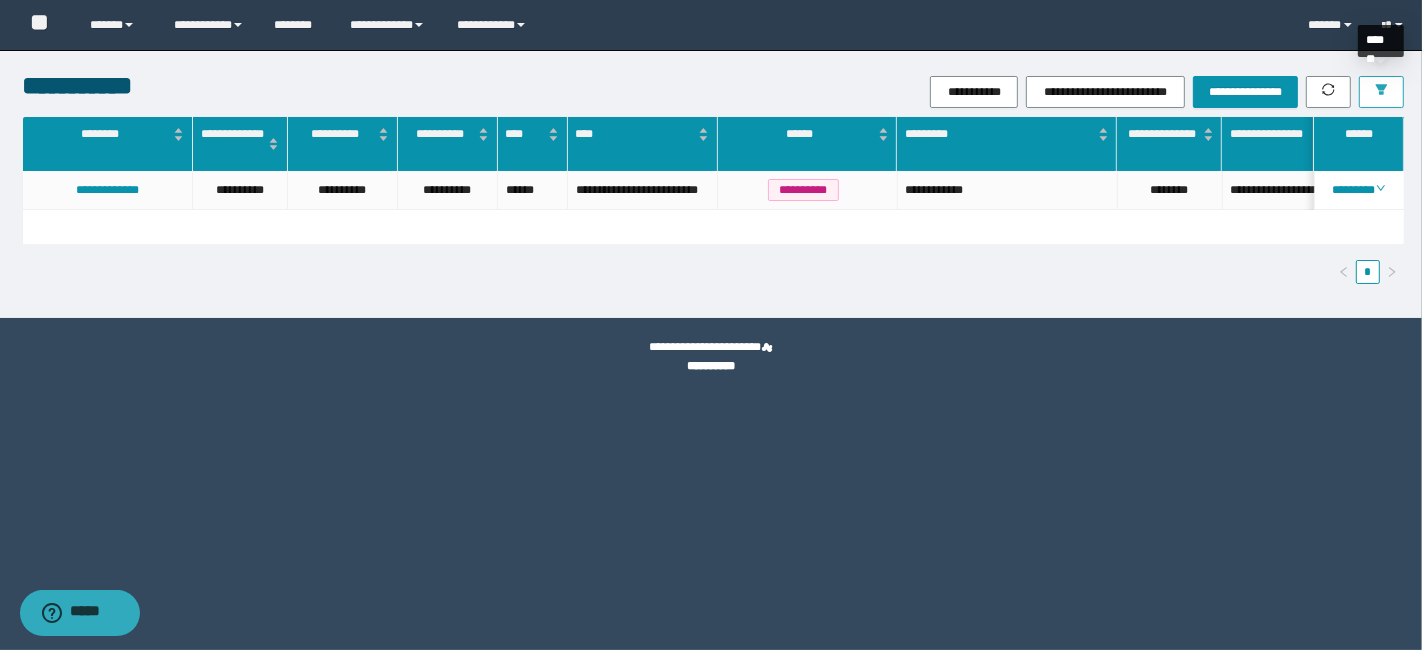 click at bounding box center [1381, 92] 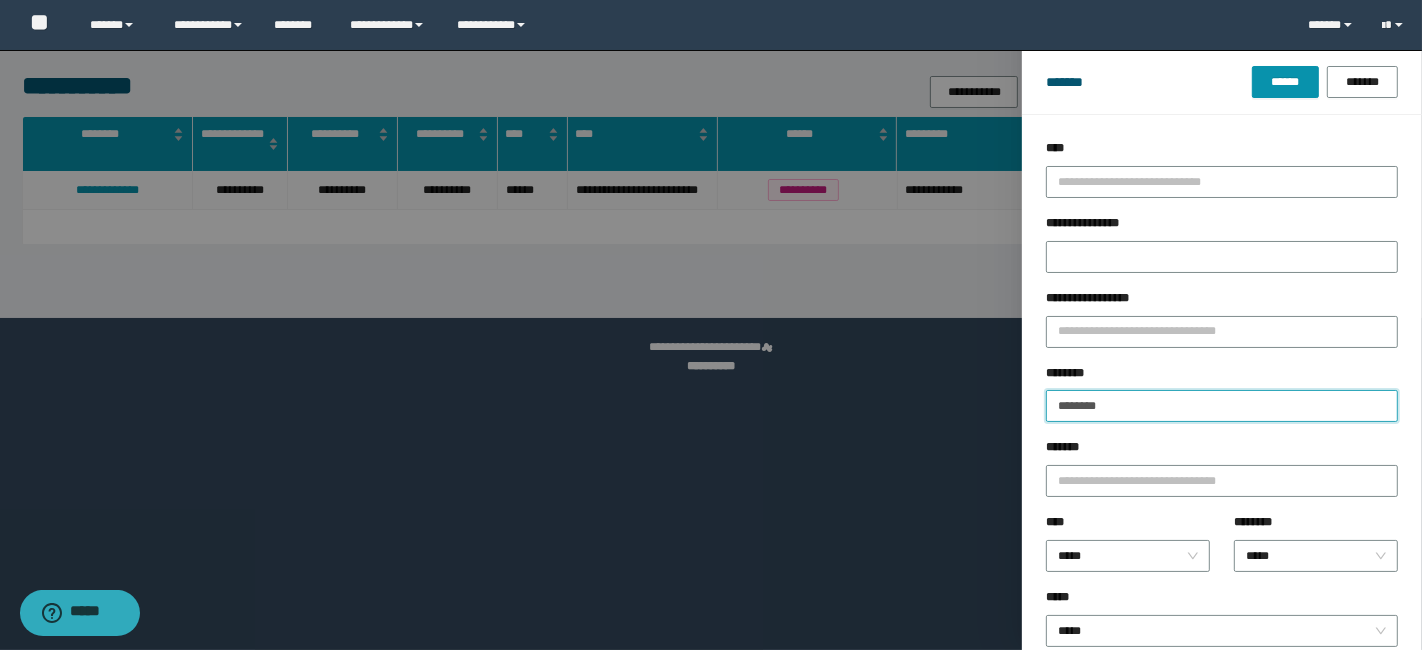 drag, startPoint x: 1156, startPoint y: 401, endPoint x: 976, endPoint y: 386, distance: 180.62392 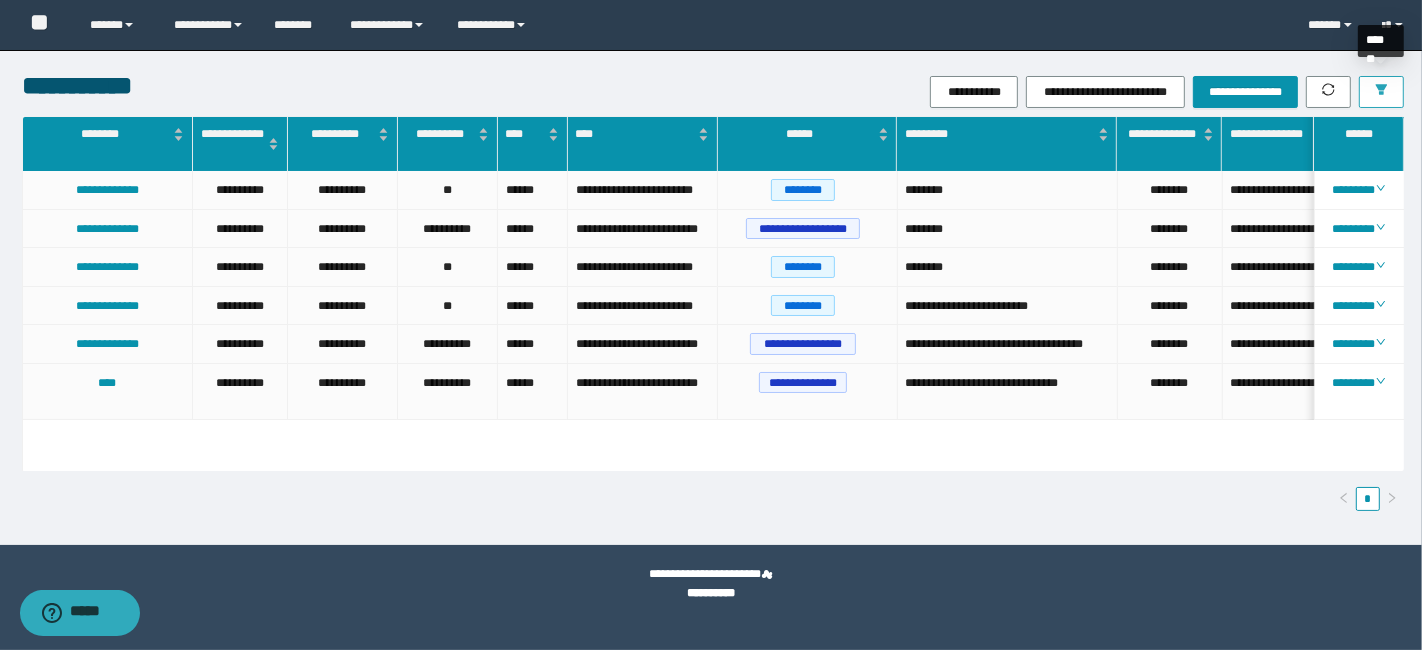 click 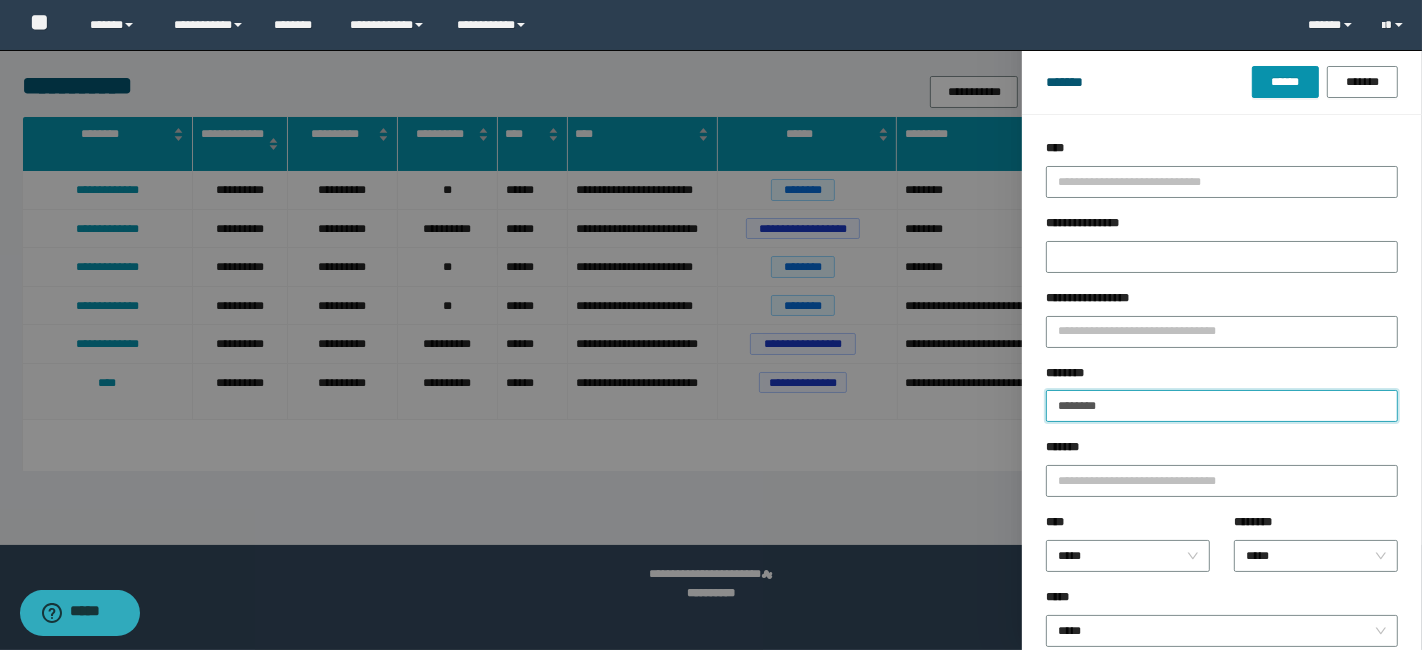 drag, startPoint x: 820, startPoint y: 435, endPoint x: 768, endPoint y: 450, distance: 54.120235 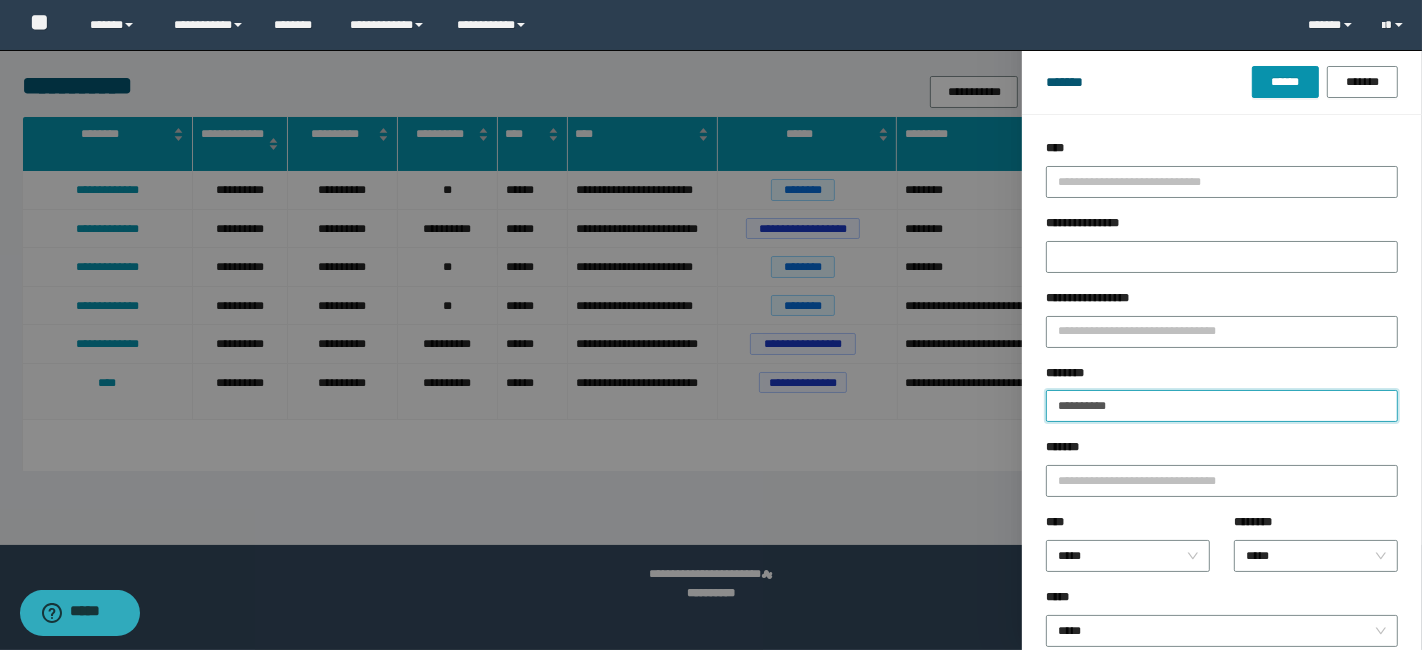 type on "**********" 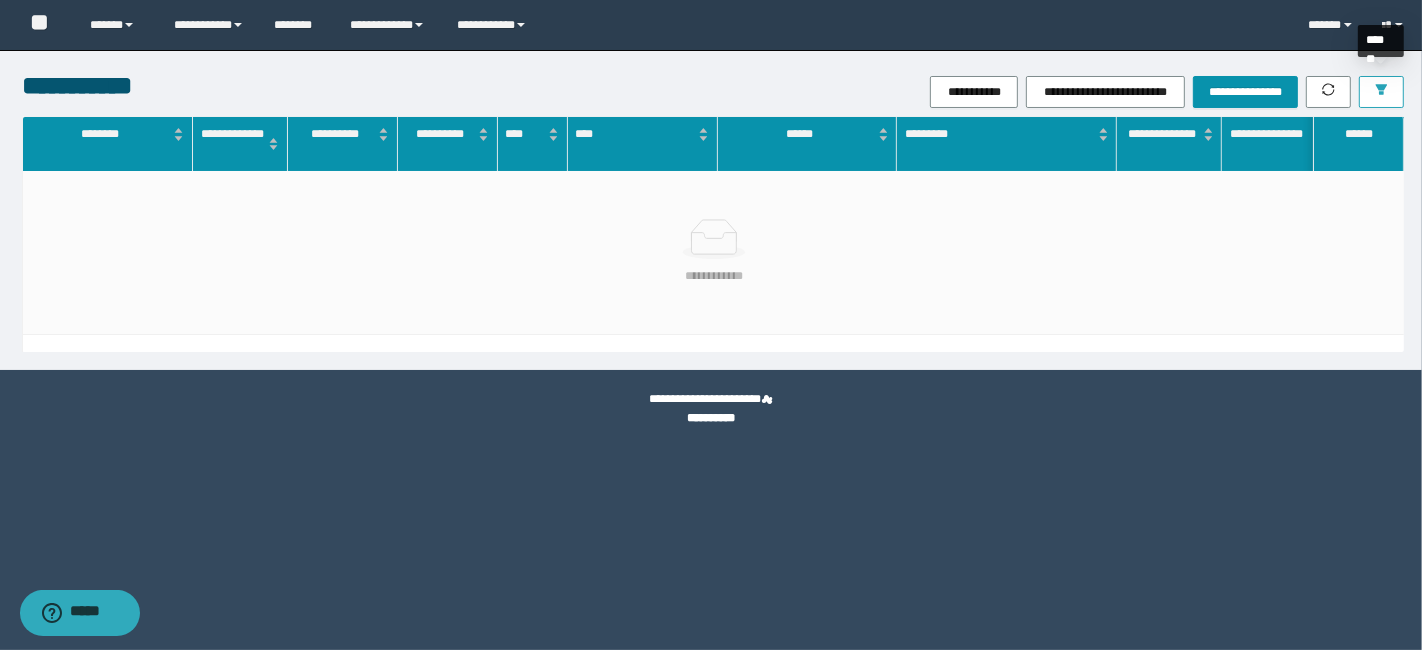 click 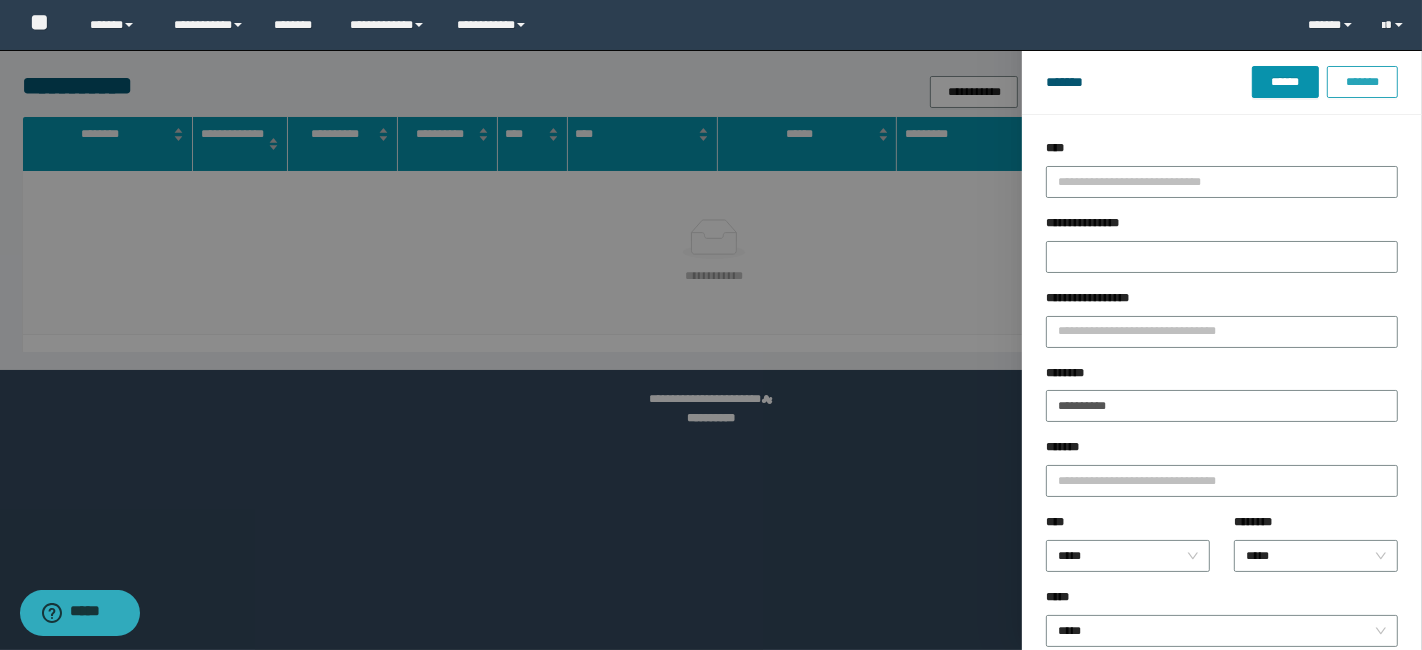 click on "*******" at bounding box center (1362, 82) 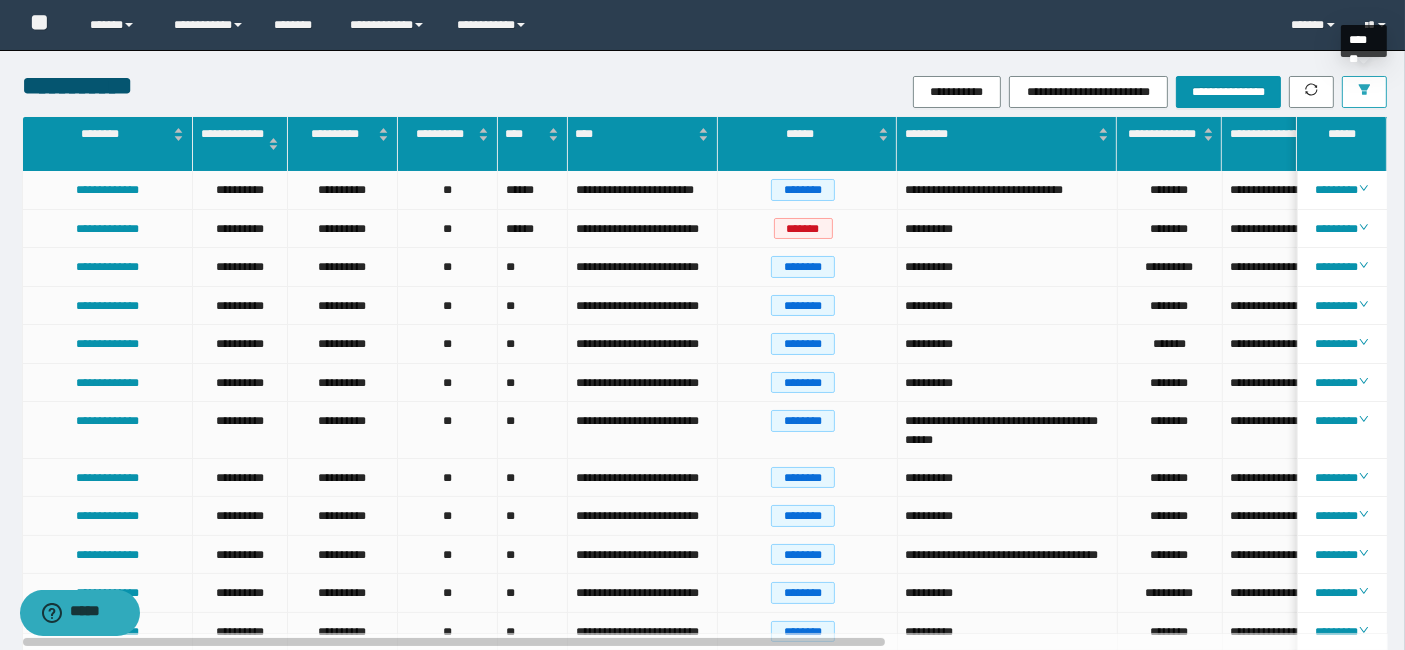 click at bounding box center [1364, 92] 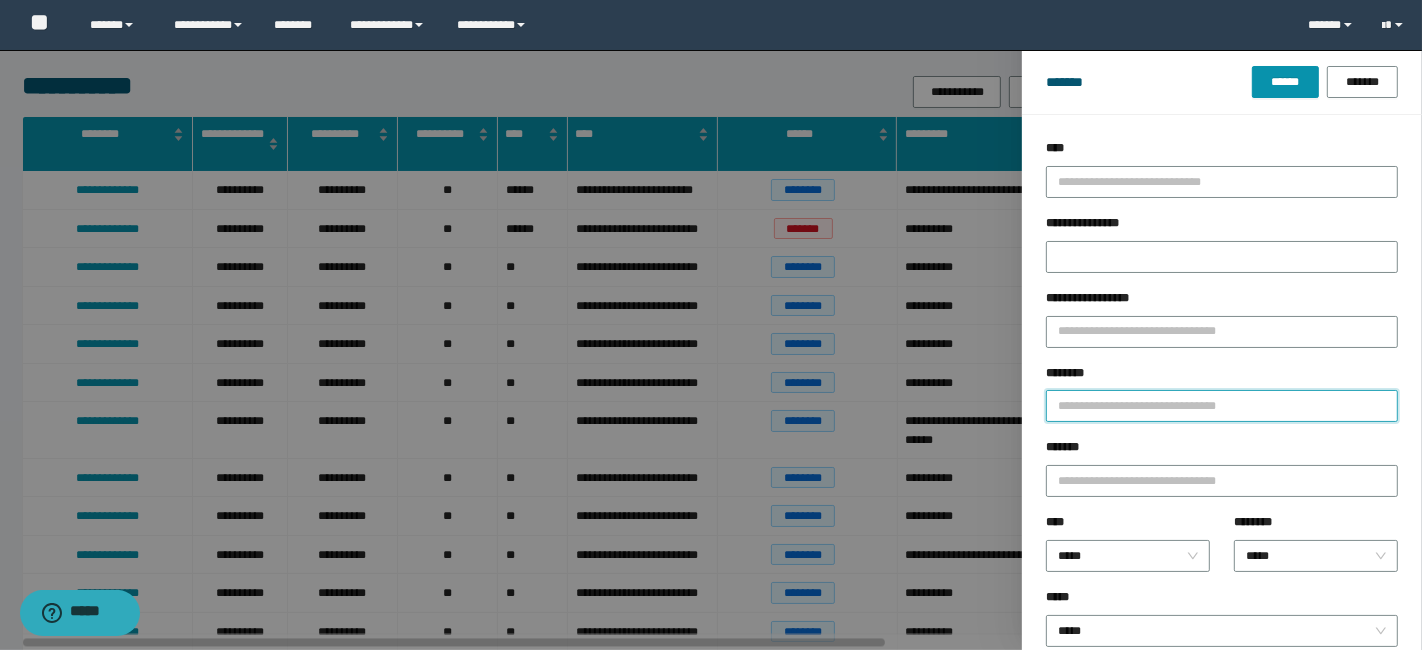 click on "********" at bounding box center (1222, 406) 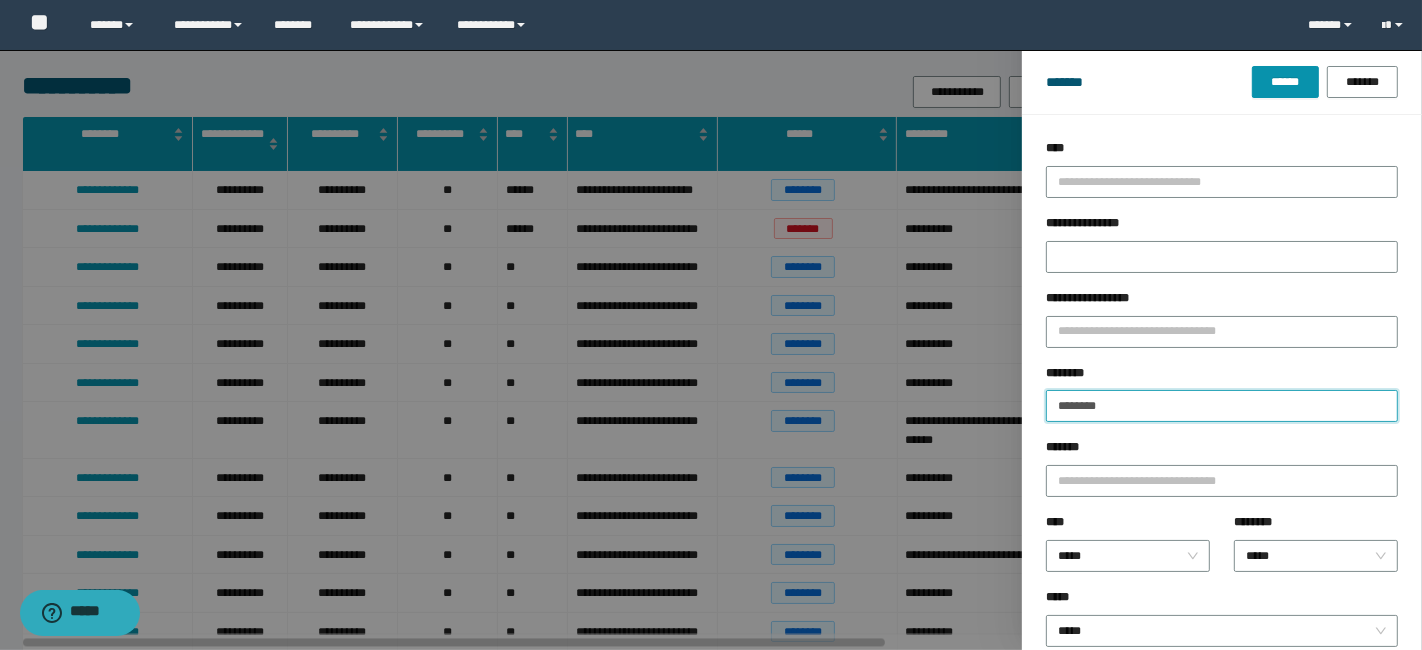 click on "******" at bounding box center (1285, 82) 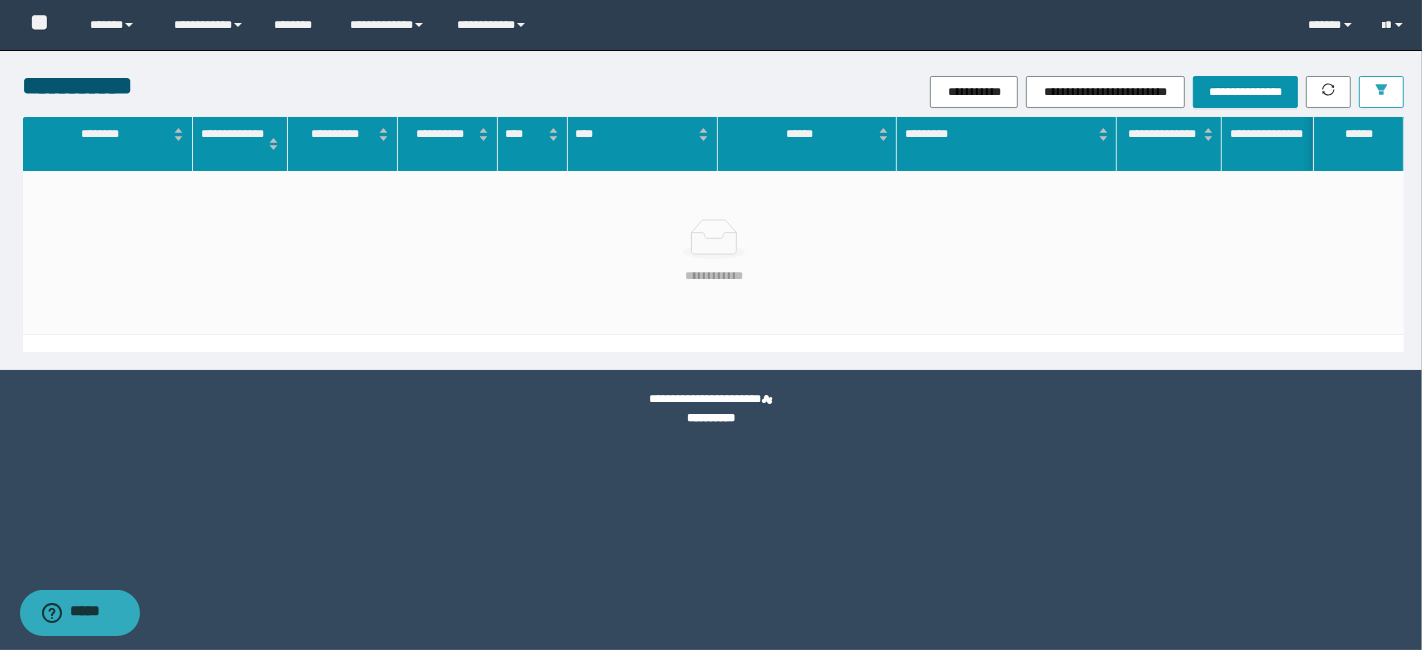 click at bounding box center (1381, 92) 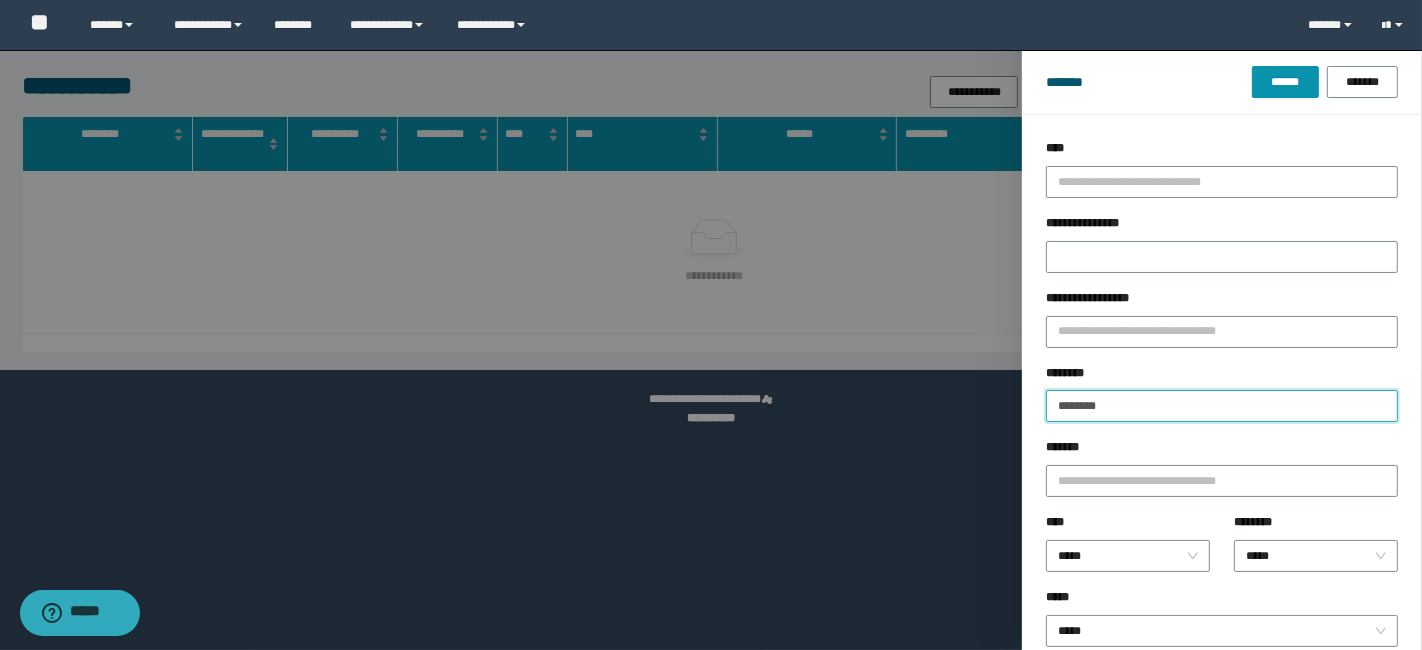 drag, startPoint x: 1158, startPoint y: 402, endPoint x: 815, endPoint y: 431, distance: 344.22375 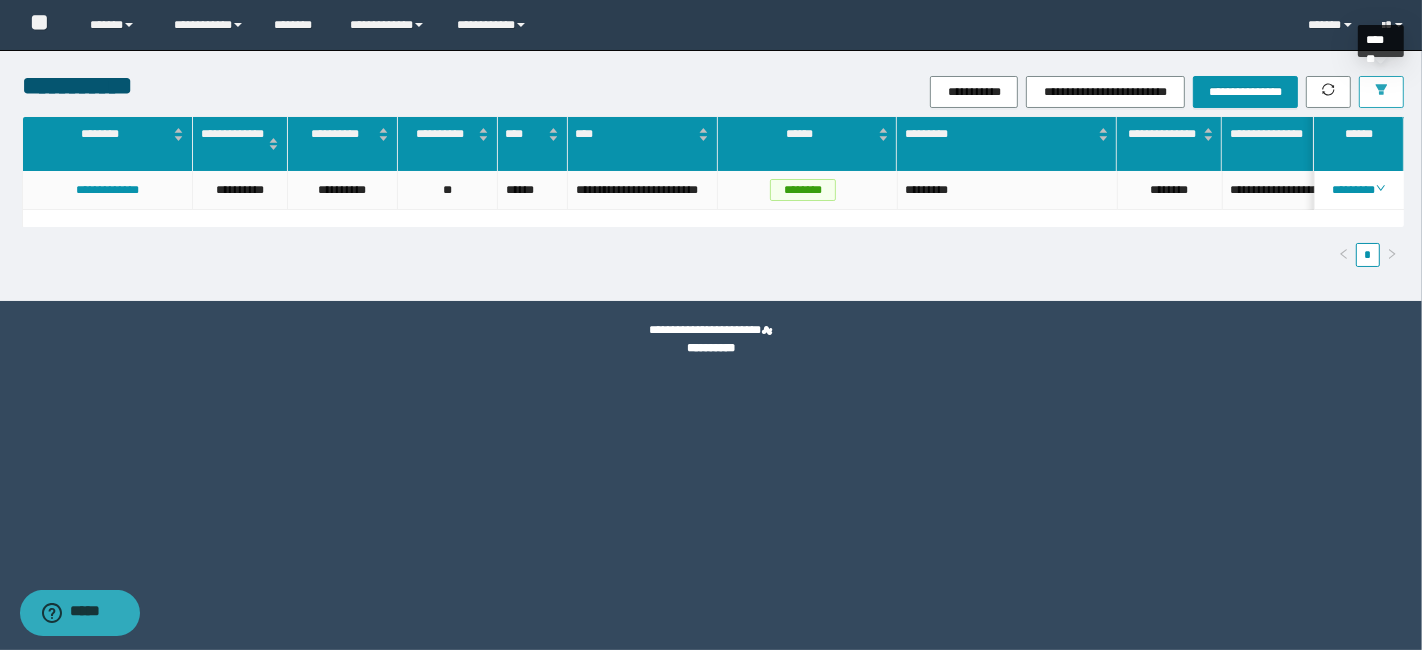 click at bounding box center [1381, 92] 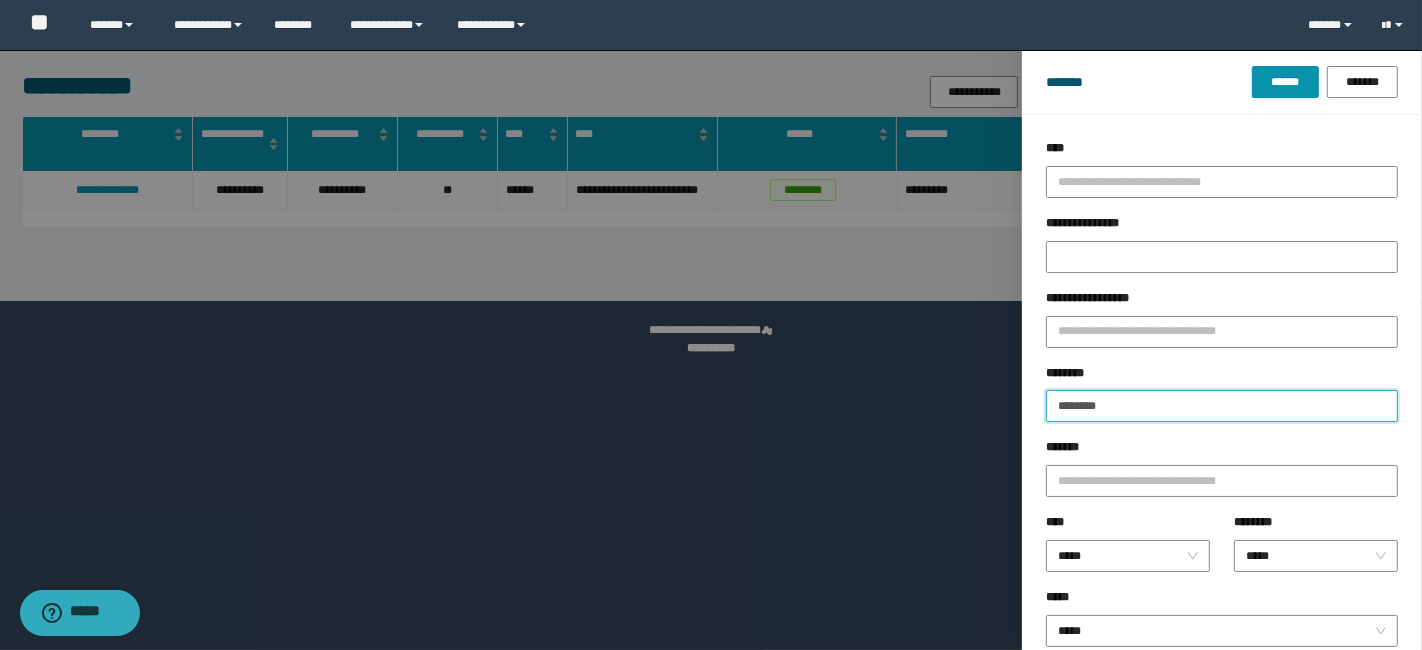 drag, startPoint x: 1158, startPoint y: 396, endPoint x: 758, endPoint y: 235, distance: 431.18558 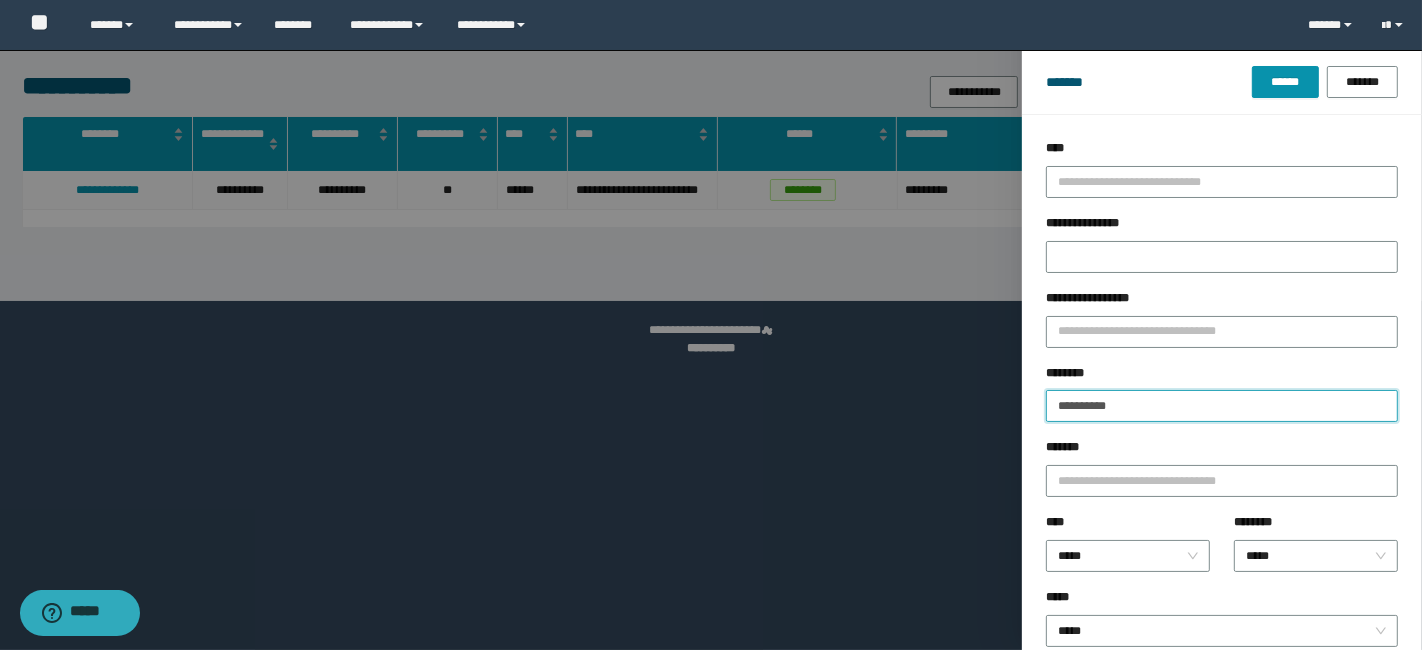type on "**********" 